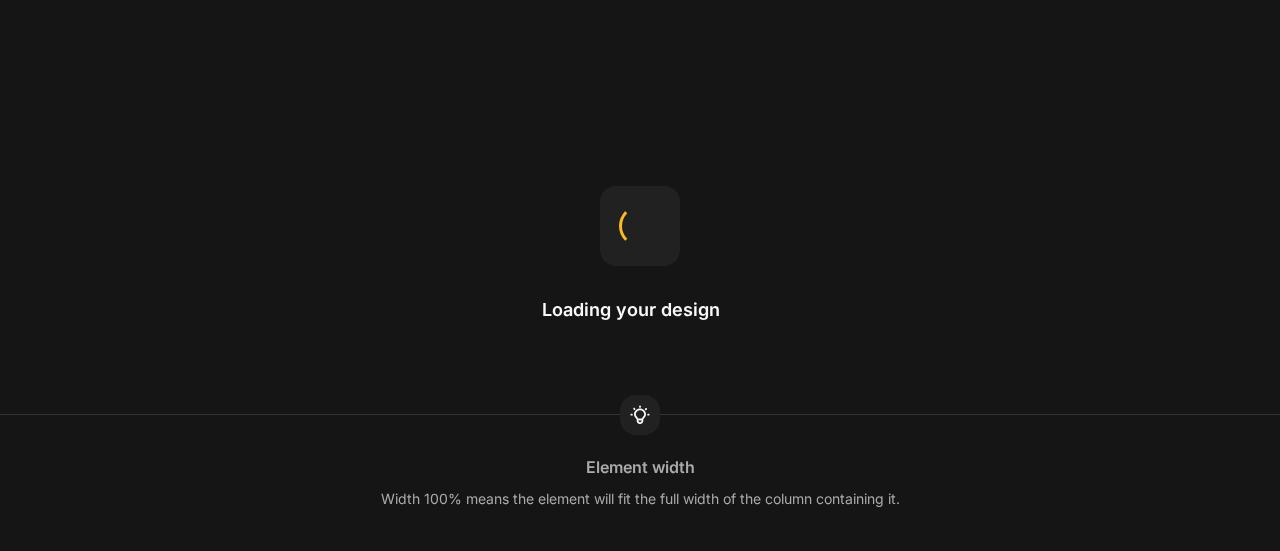 scroll, scrollTop: 0, scrollLeft: 0, axis: both 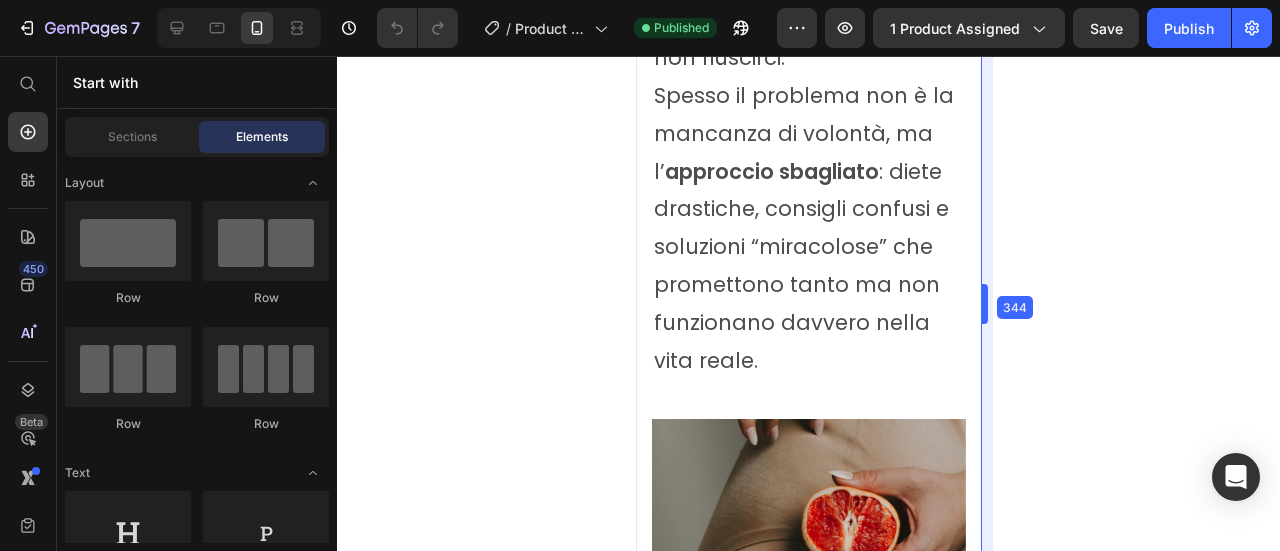 drag, startPoint x: 981, startPoint y: 217, endPoint x: 341, endPoint y: 196, distance: 640.3444 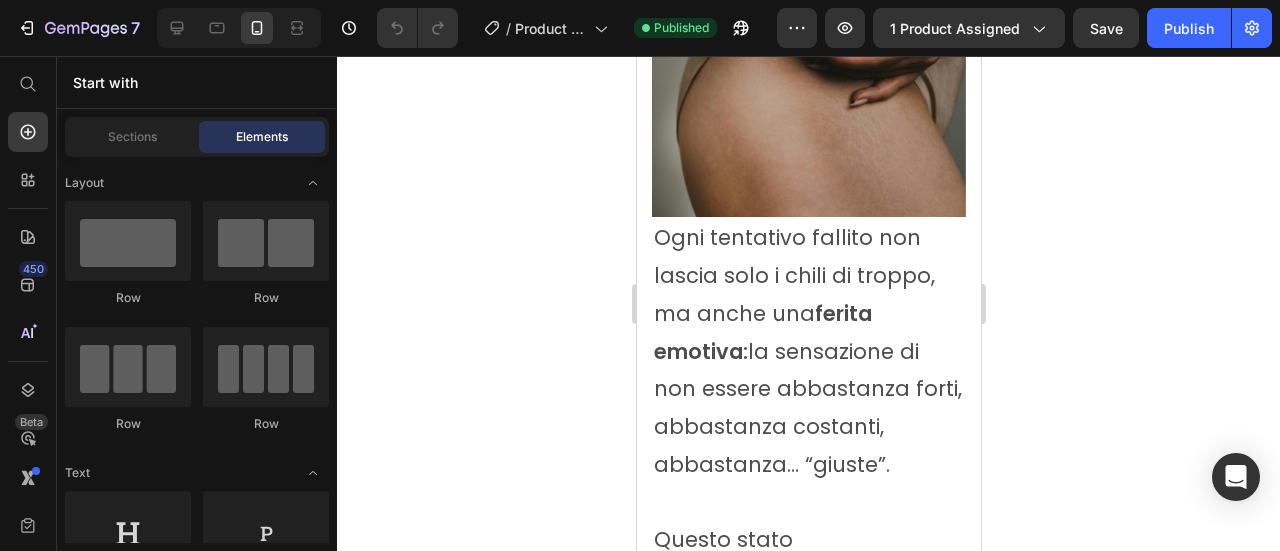 scroll, scrollTop: 4148, scrollLeft: 0, axis: vertical 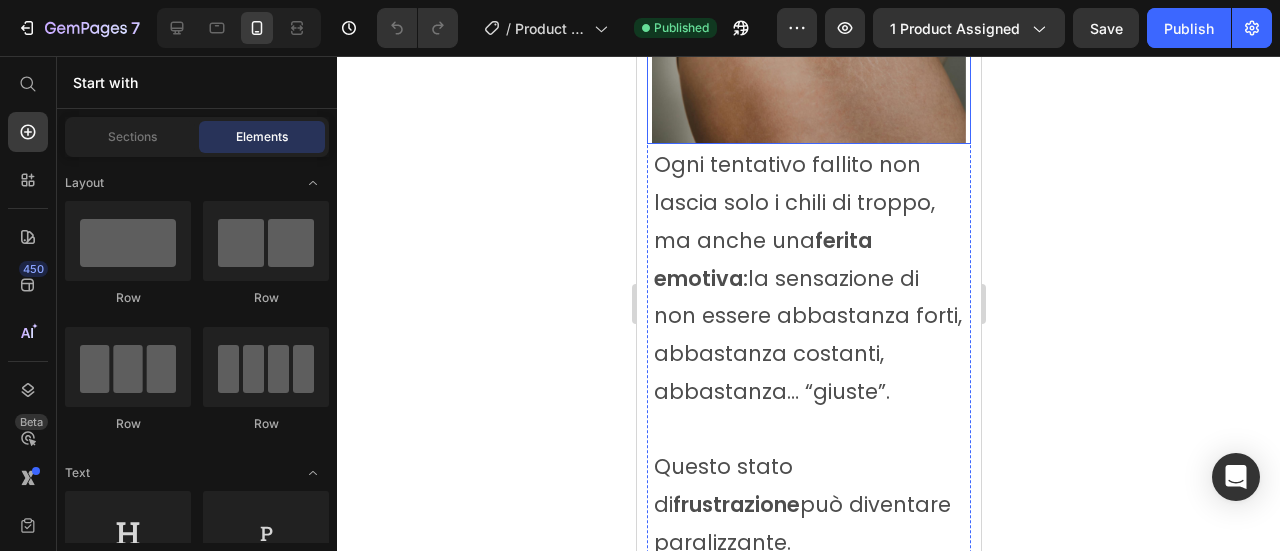 click at bounding box center [808, -13] 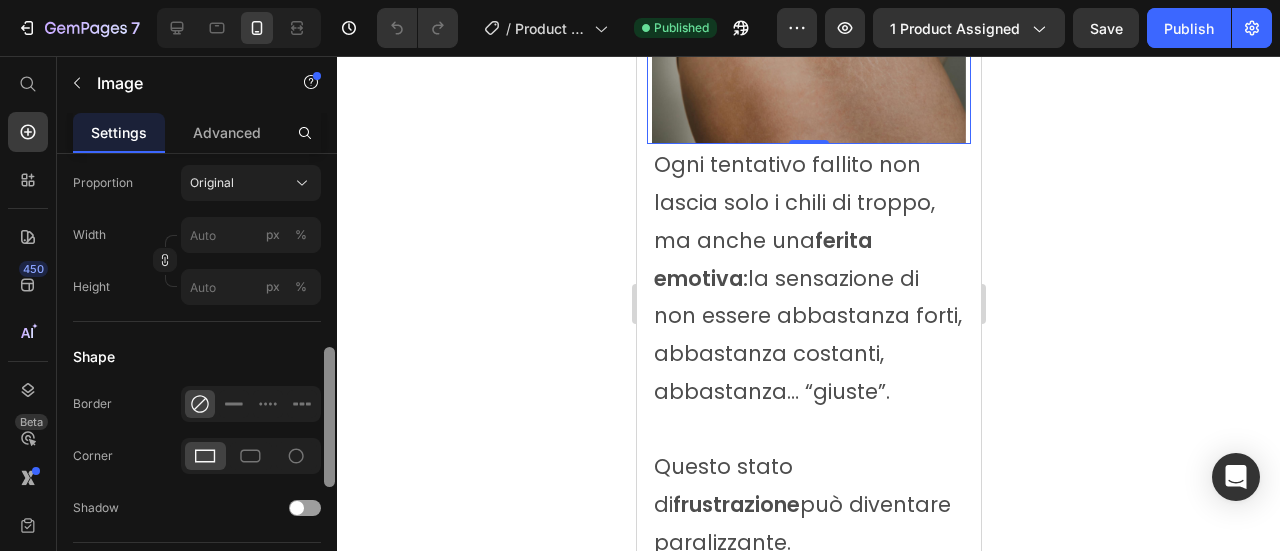 scroll, scrollTop: 618, scrollLeft: 0, axis: vertical 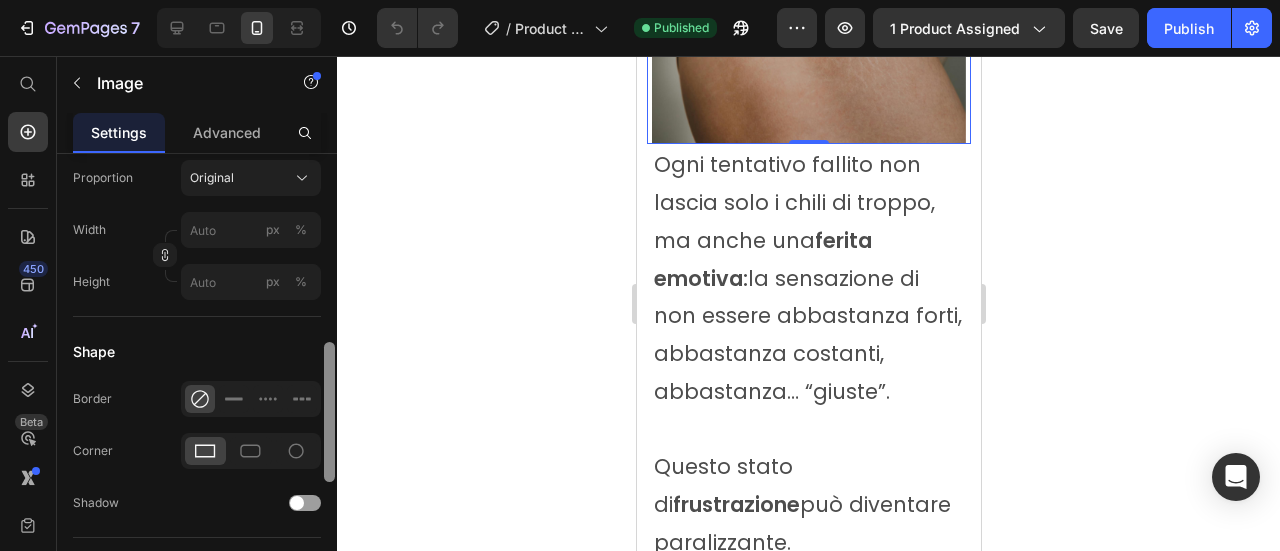 drag, startPoint x: 329, startPoint y: 239, endPoint x: 333, endPoint y: 431, distance: 192.04166 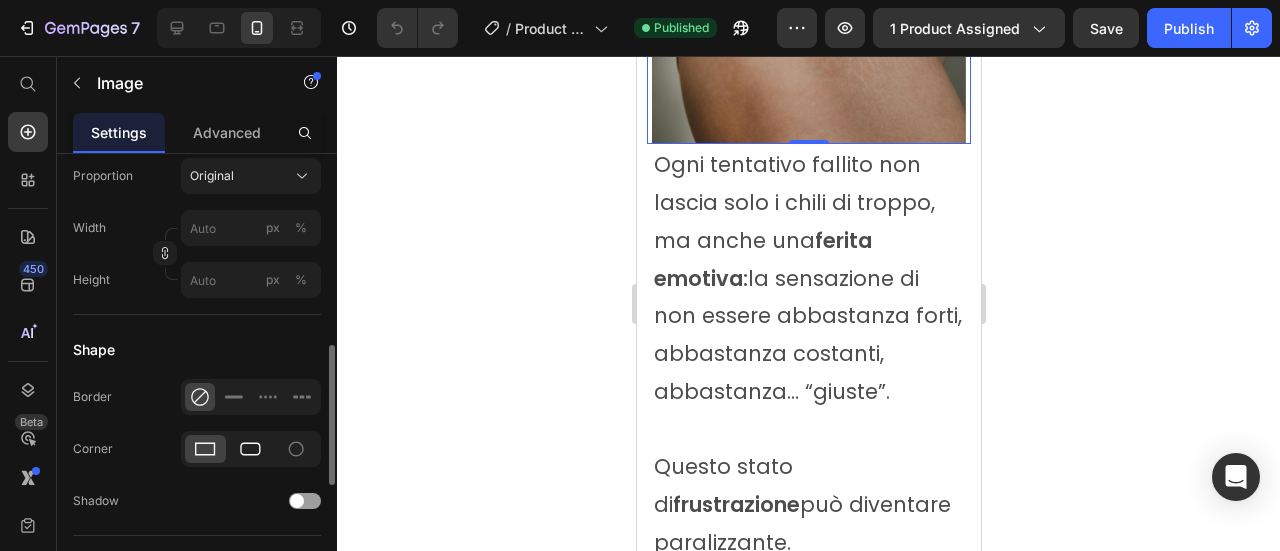 click 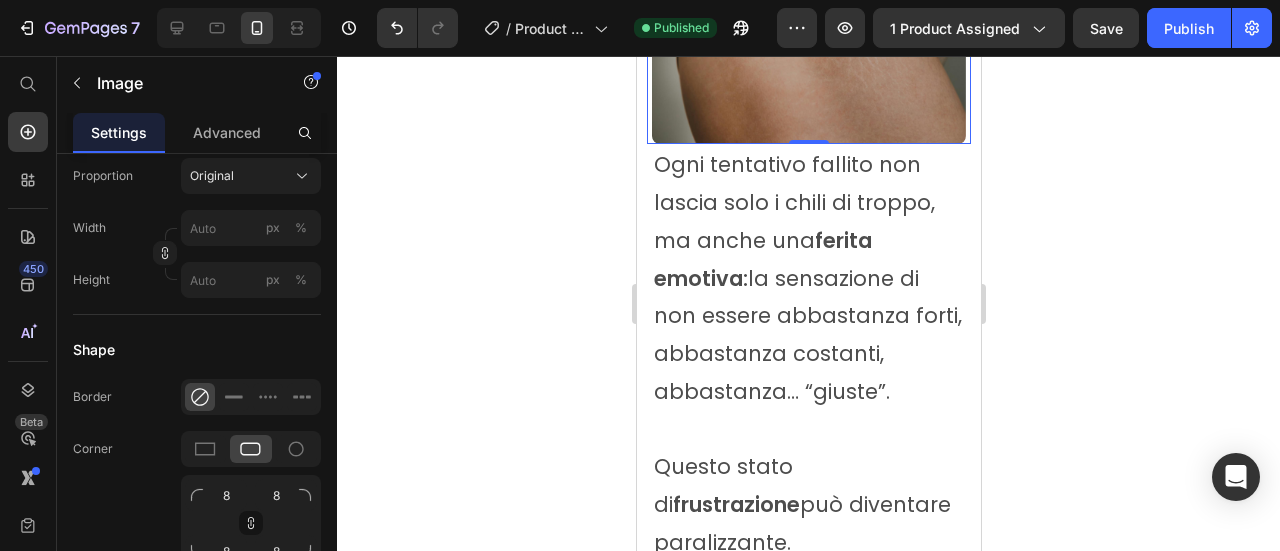 click 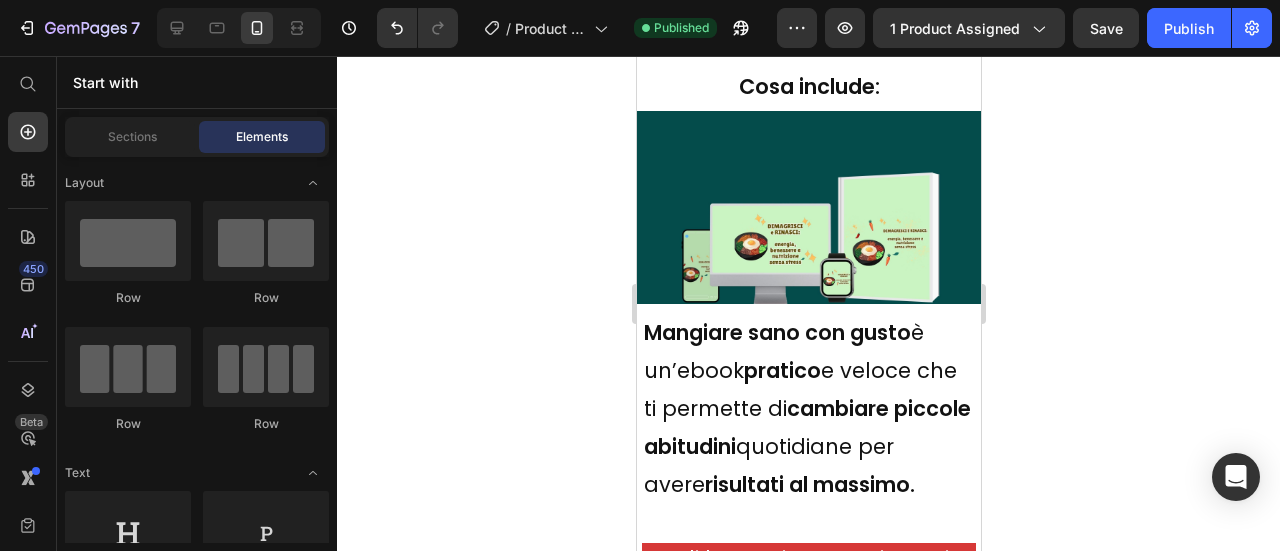 scroll, scrollTop: 7138, scrollLeft: 0, axis: vertical 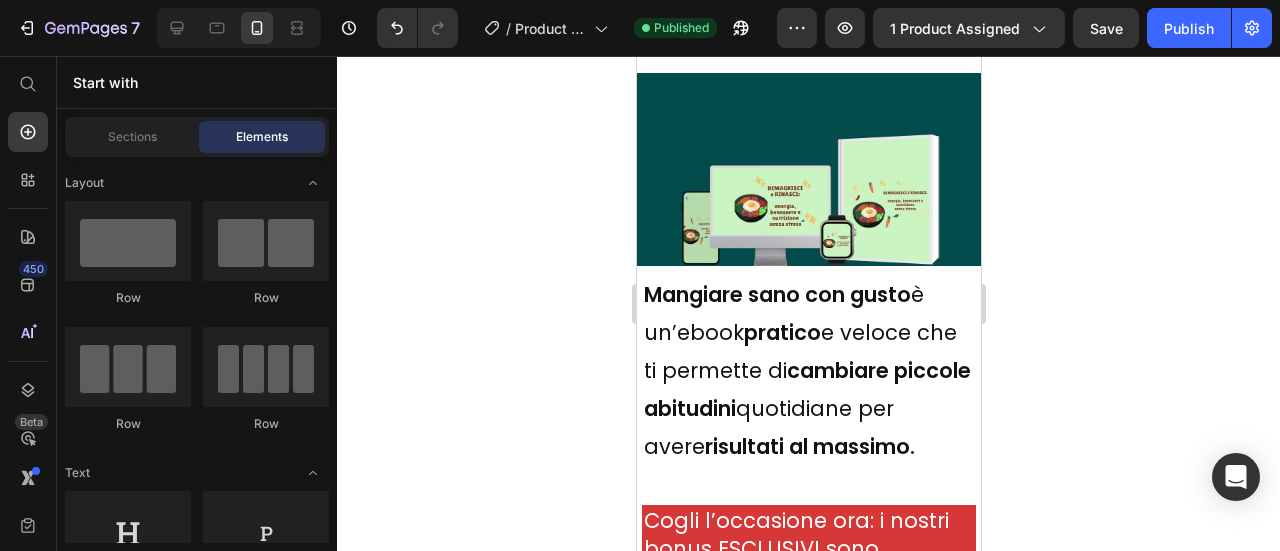 click on "Aggiungi al carrello!" at bounding box center [821, -221] 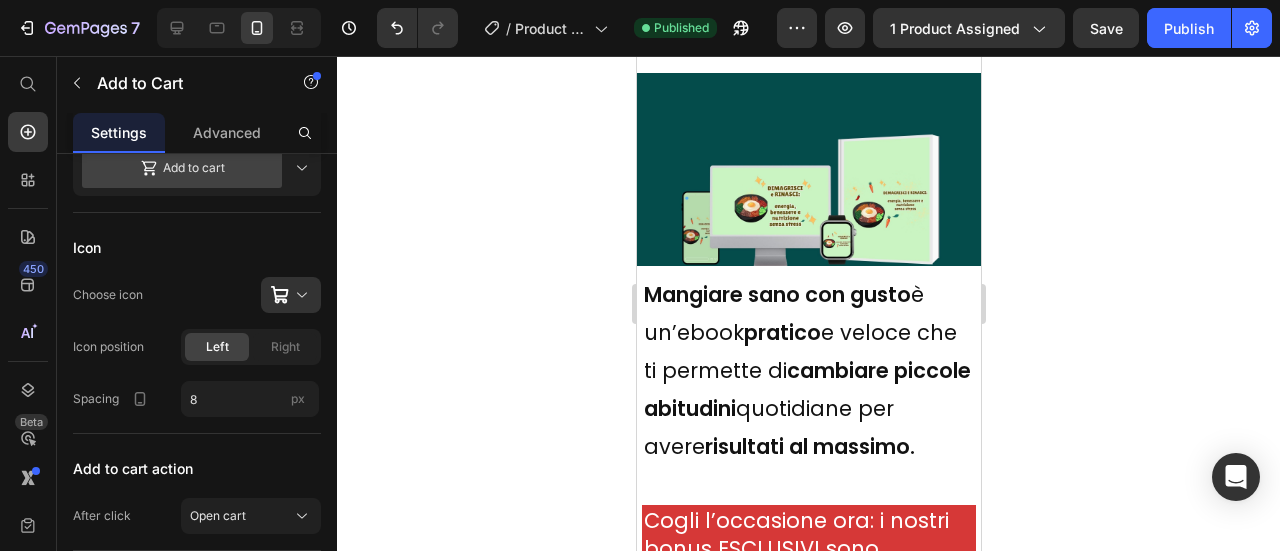 scroll, scrollTop: 0, scrollLeft: 0, axis: both 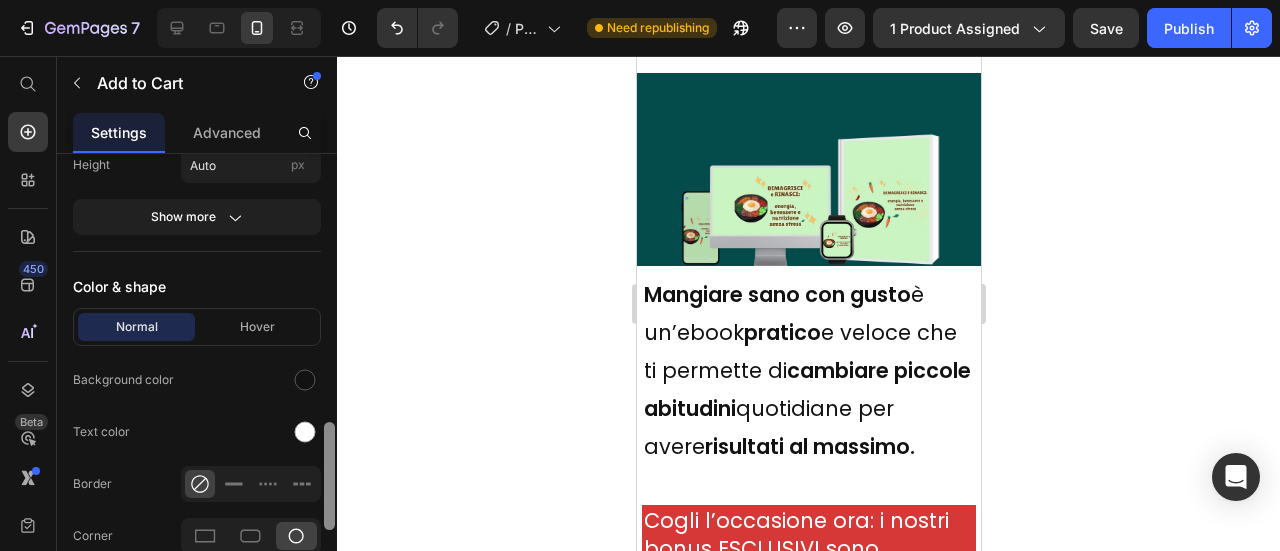 drag, startPoint x: 327, startPoint y: 250, endPoint x: 354, endPoint y: 523, distance: 274.3319 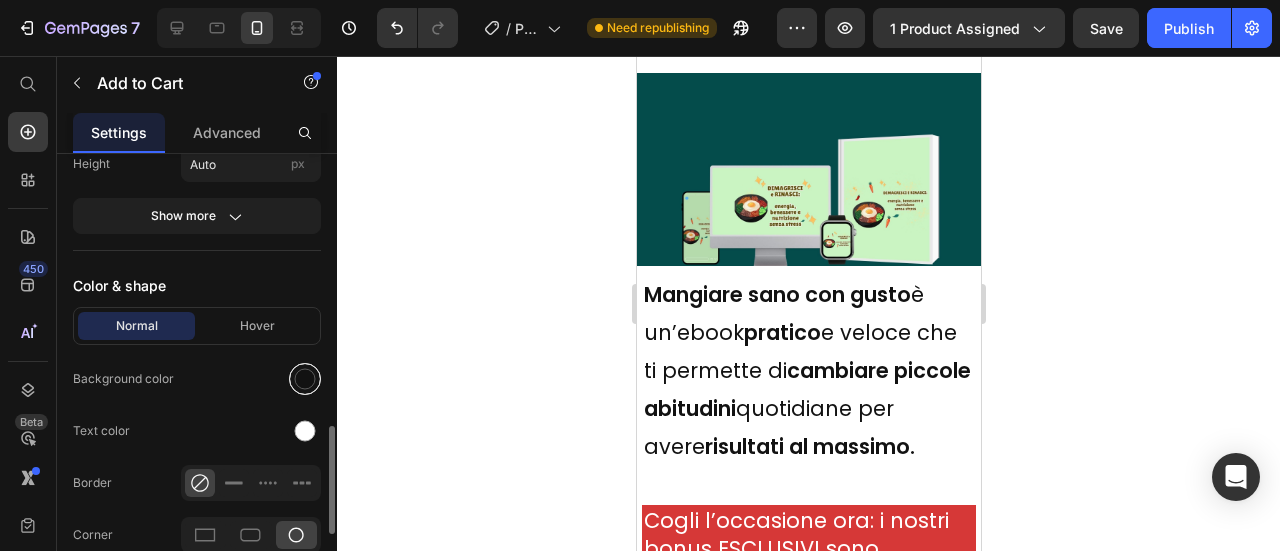 click at bounding box center [305, 379] 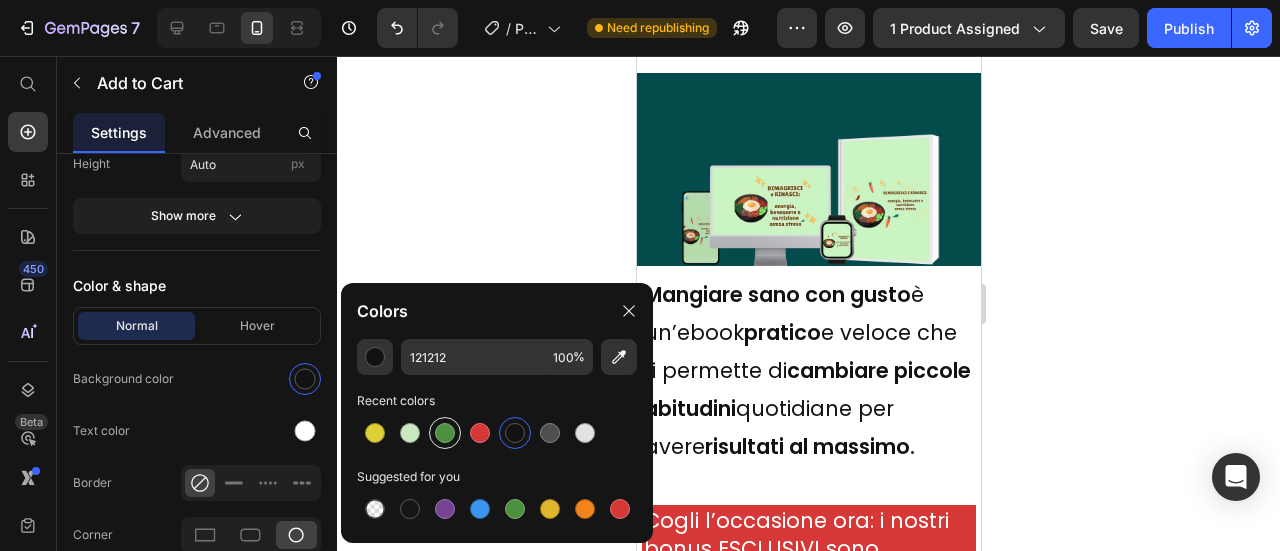 click at bounding box center (445, 433) 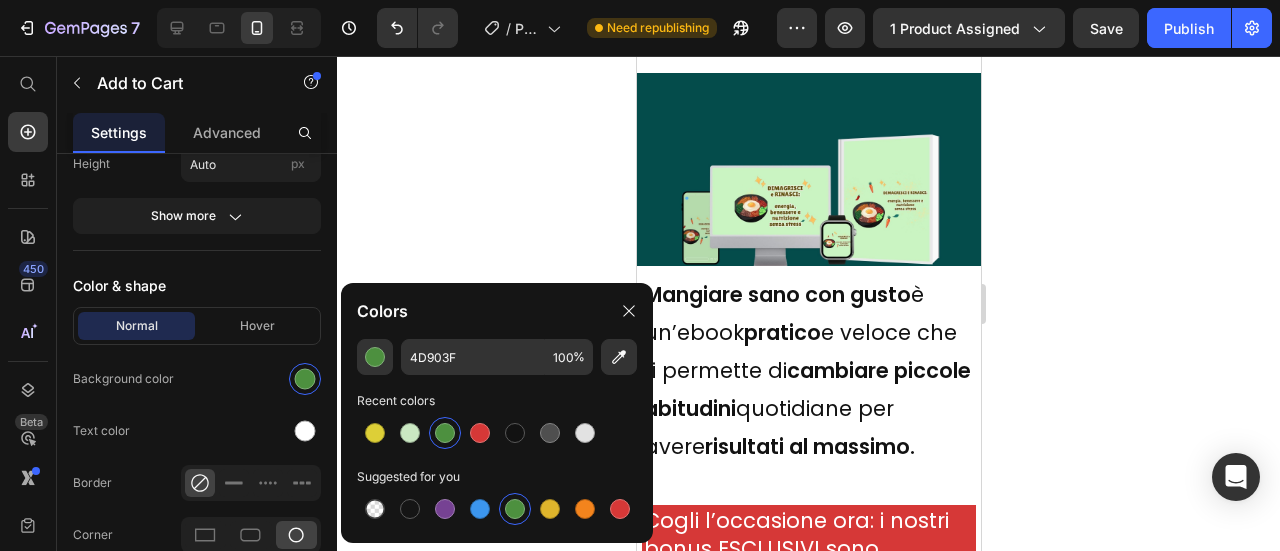 click 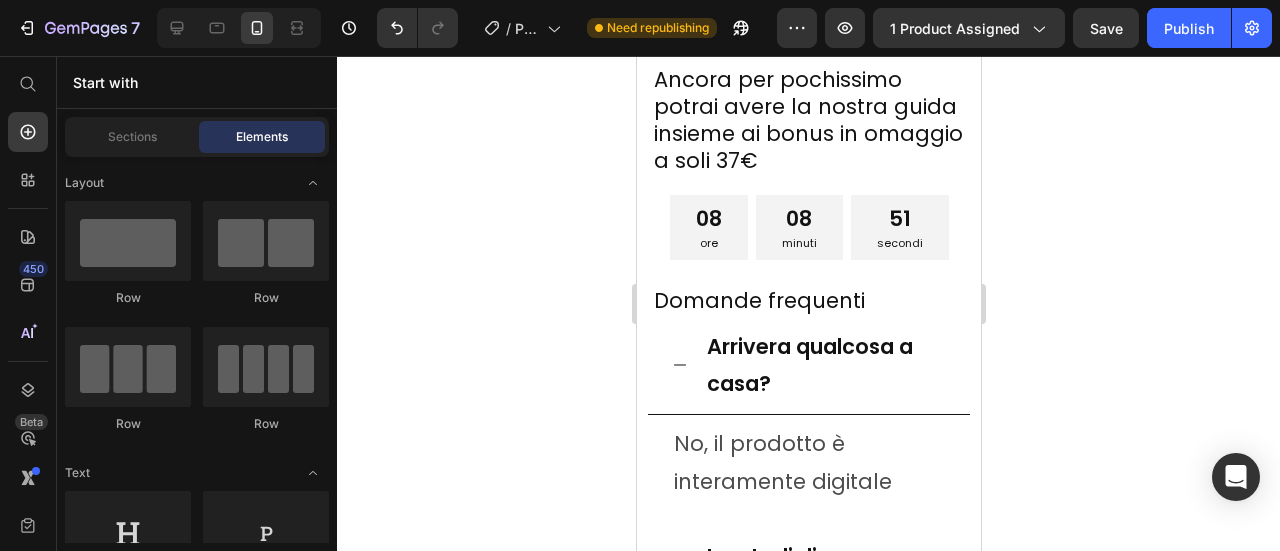 scroll, scrollTop: 11820, scrollLeft: 0, axis: vertical 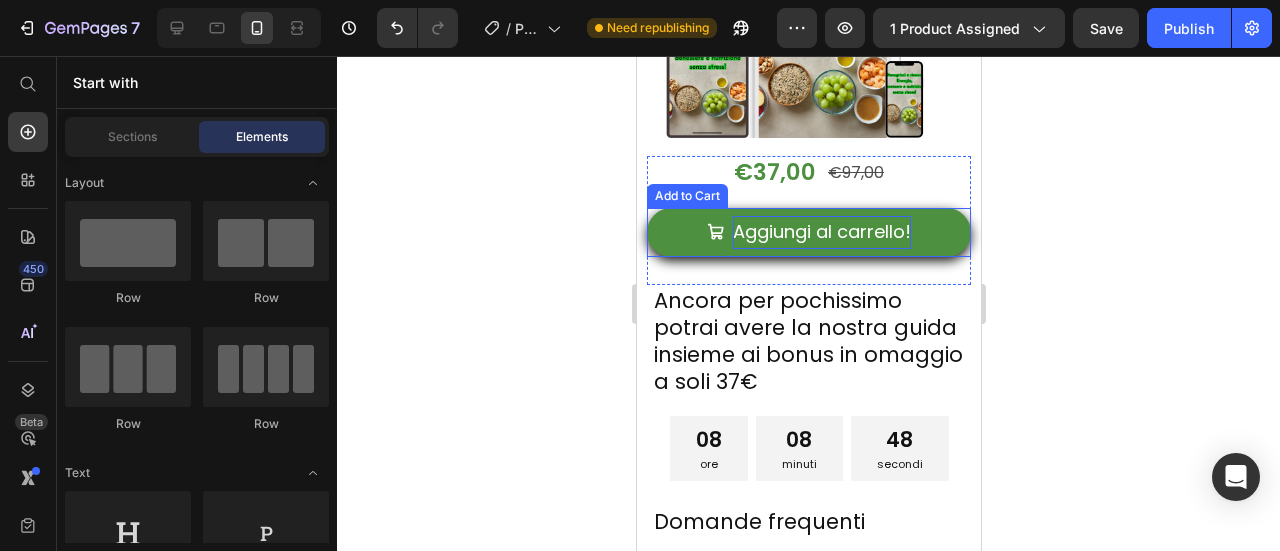 click on "Aggiungi al carrello!" at bounding box center (821, 232) 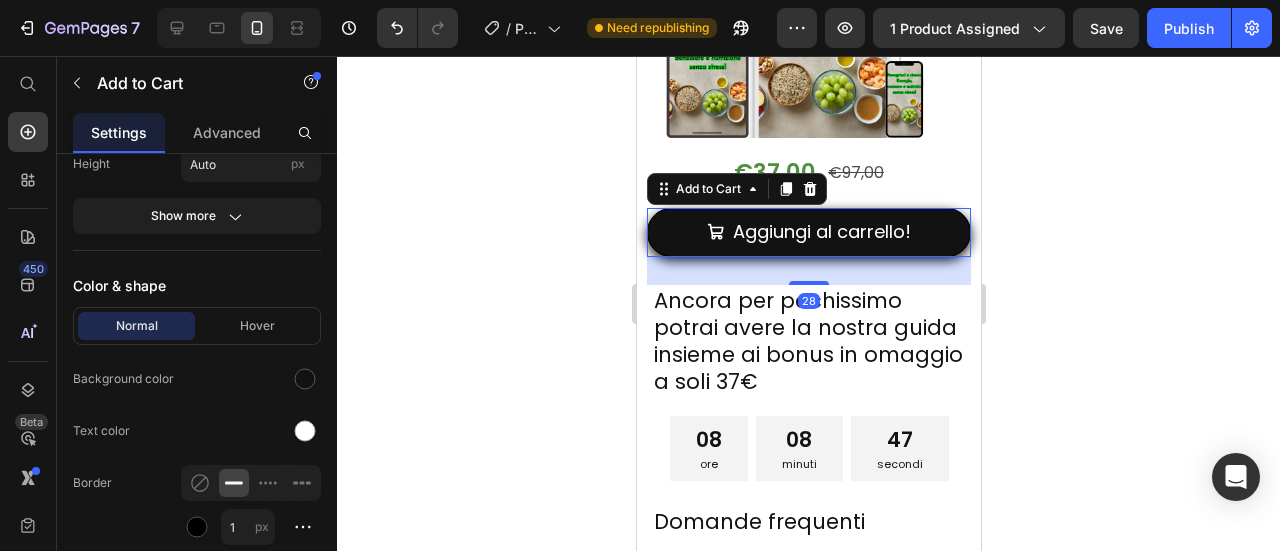 click 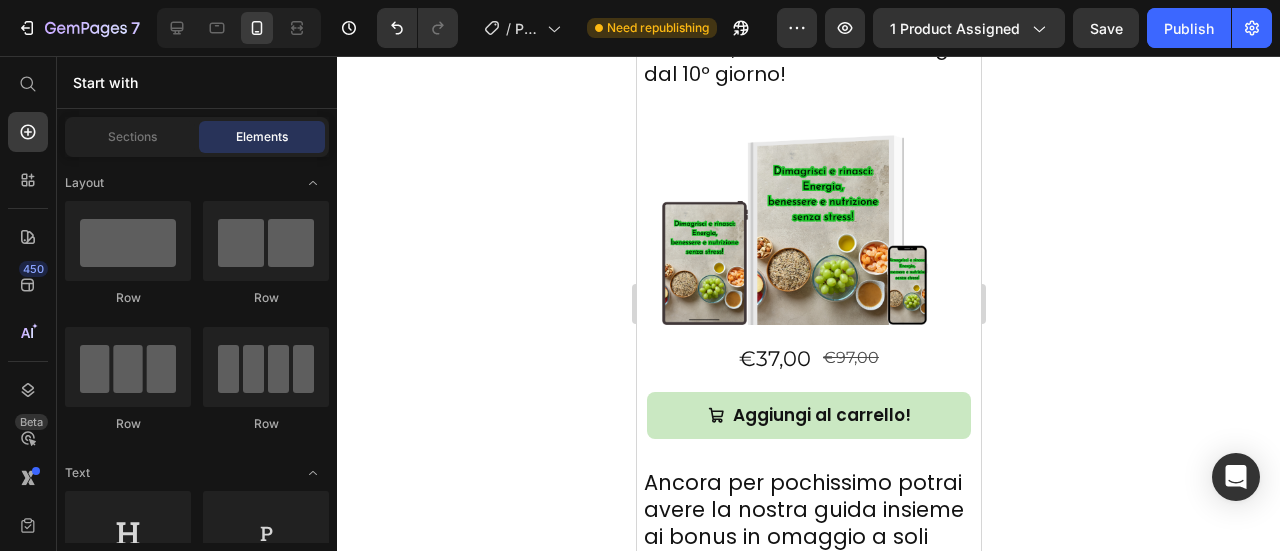 scroll, scrollTop: 386, scrollLeft: 0, axis: vertical 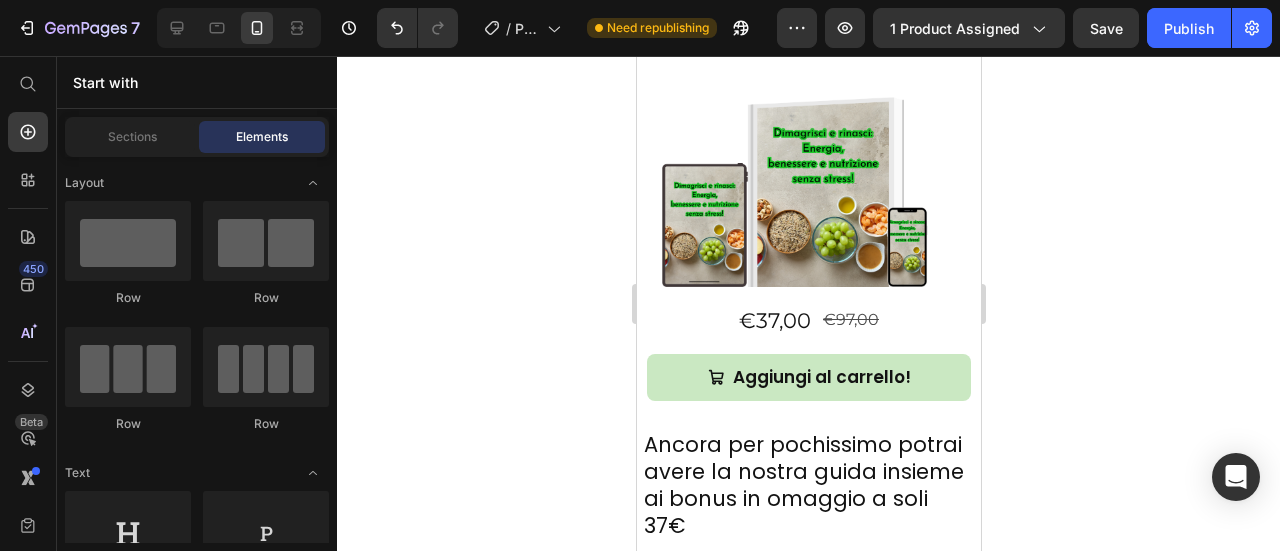 click 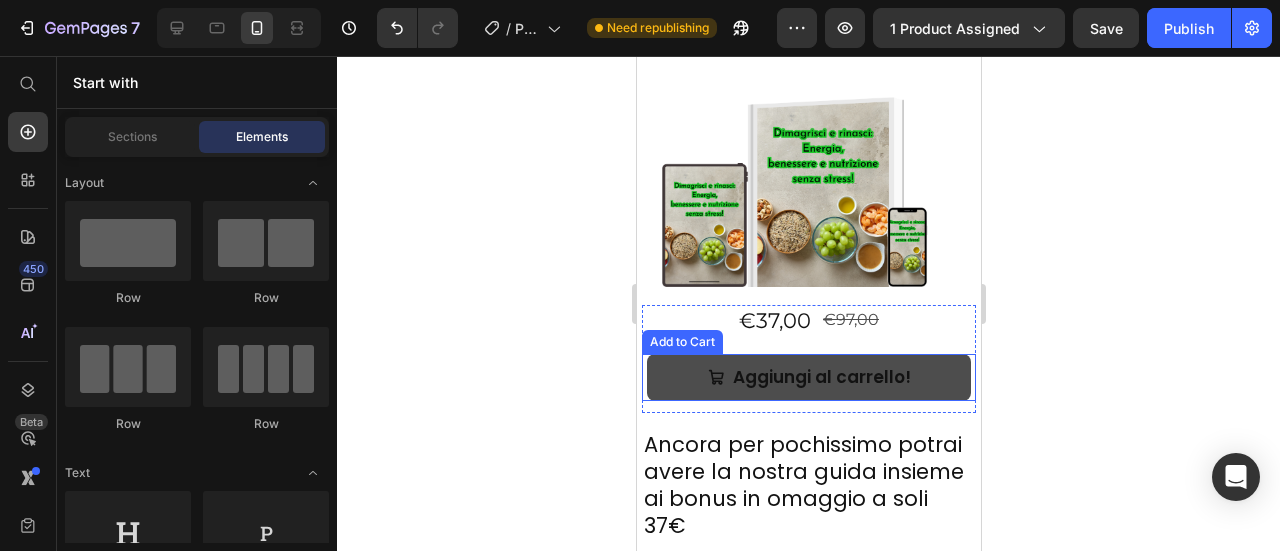 click on "Aggiungi al carrello!" at bounding box center [808, 377] 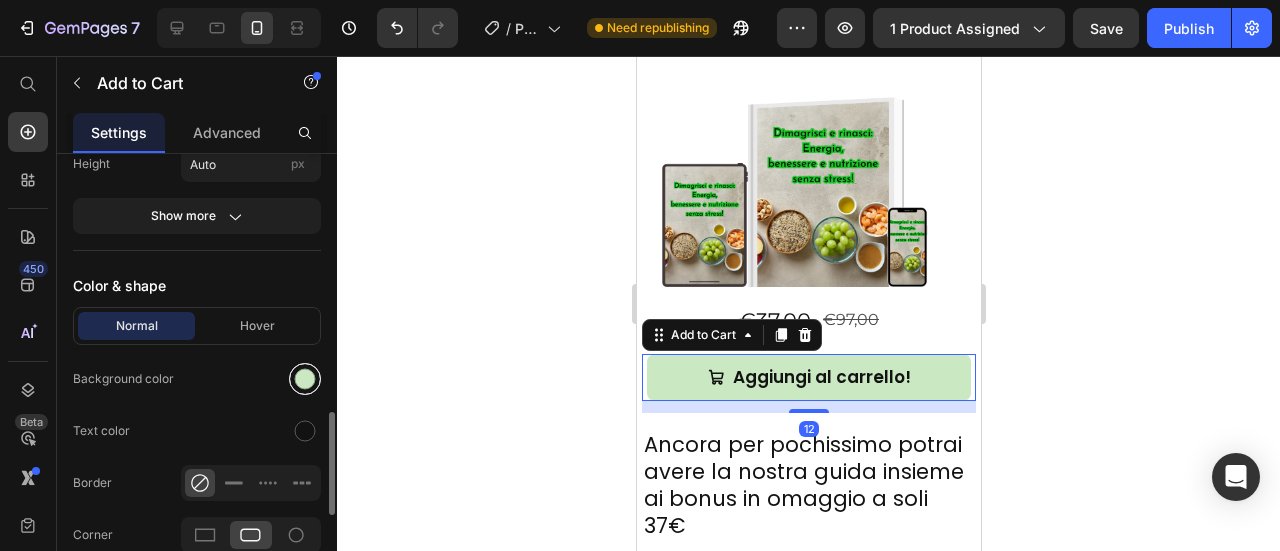 click at bounding box center (305, 379) 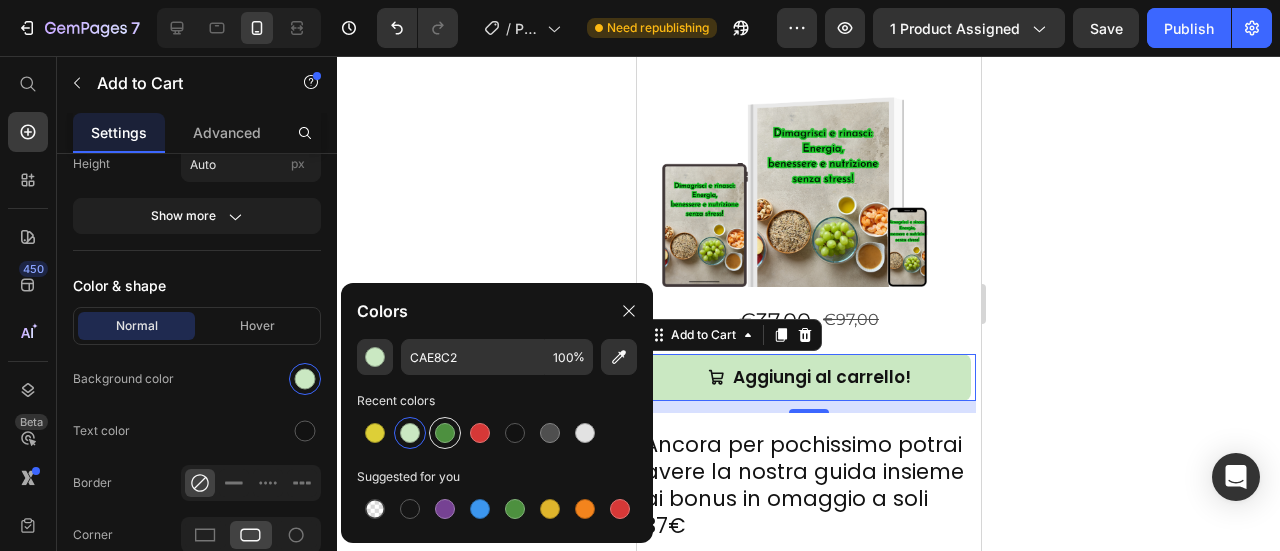 click at bounding box center [445, 433] 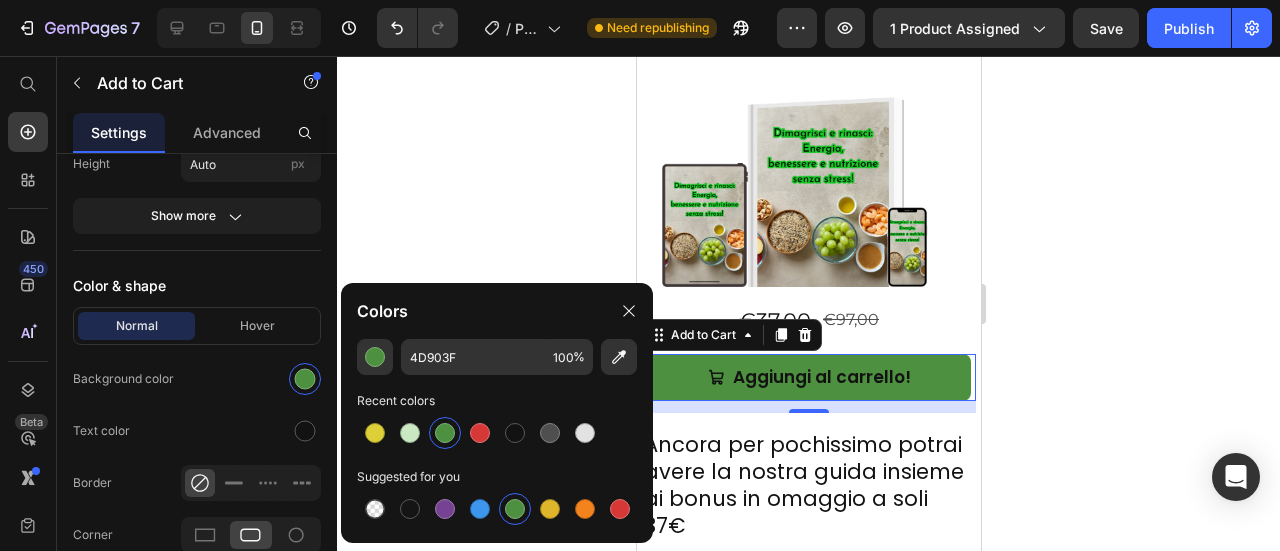 click 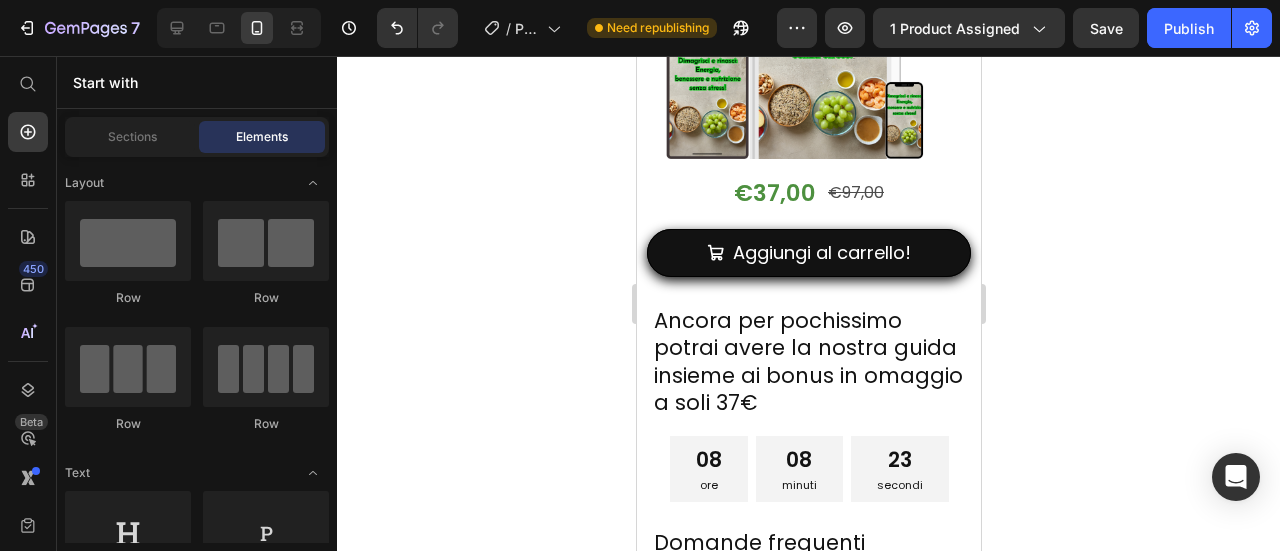 scroll, scrollTop: 11578, scrollLeft: 0, axis: vertical 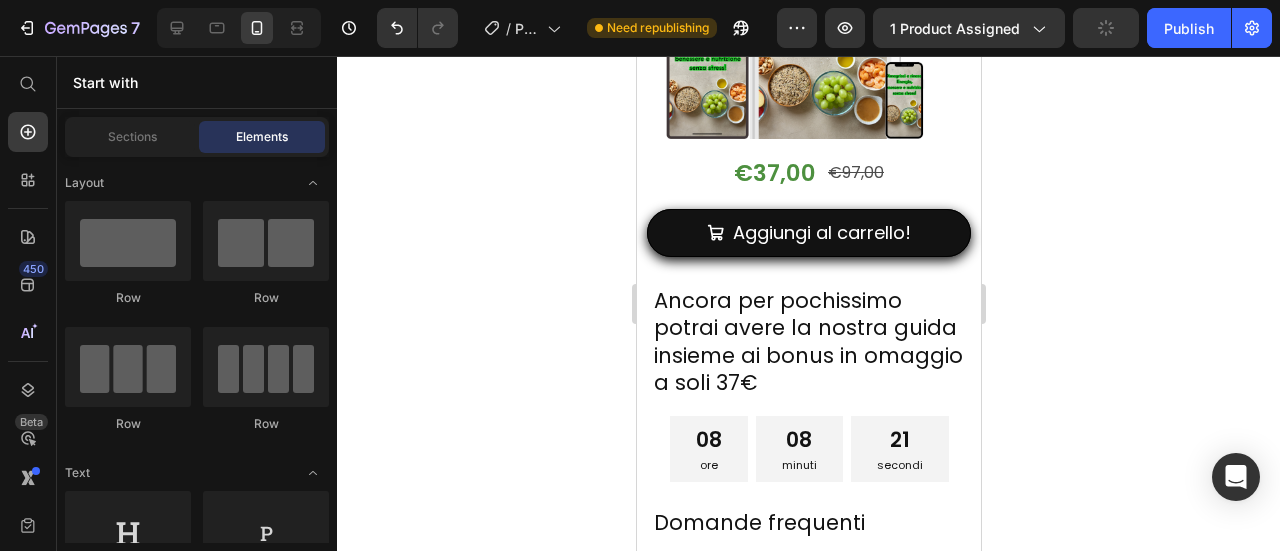 click 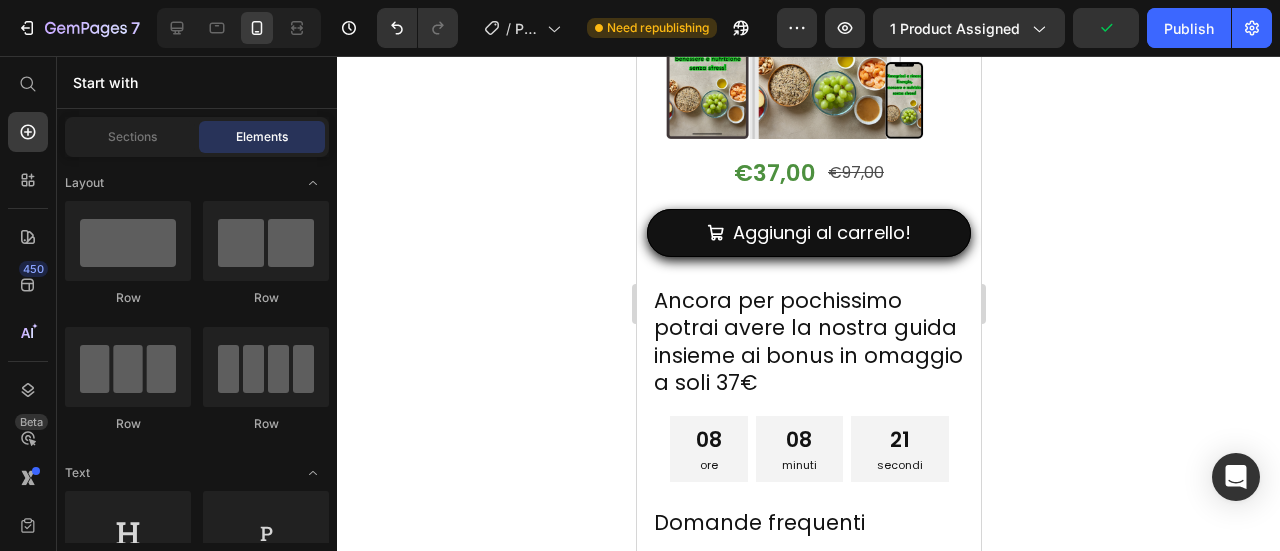 click 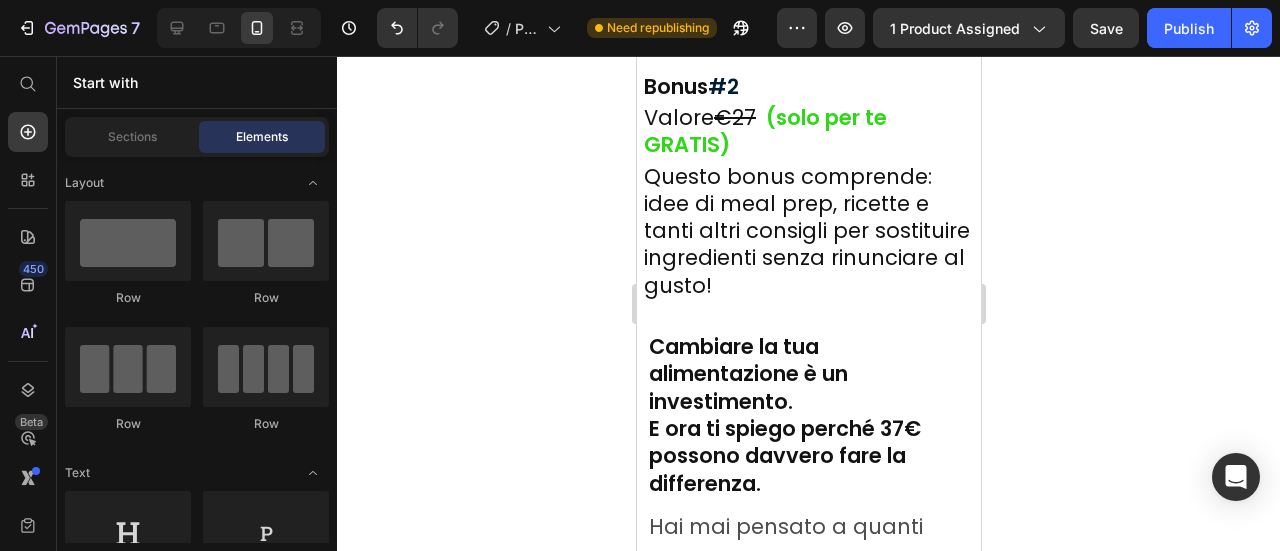 scroll, scrollTop: 8878, scrollLeft: 0, axis: vertical 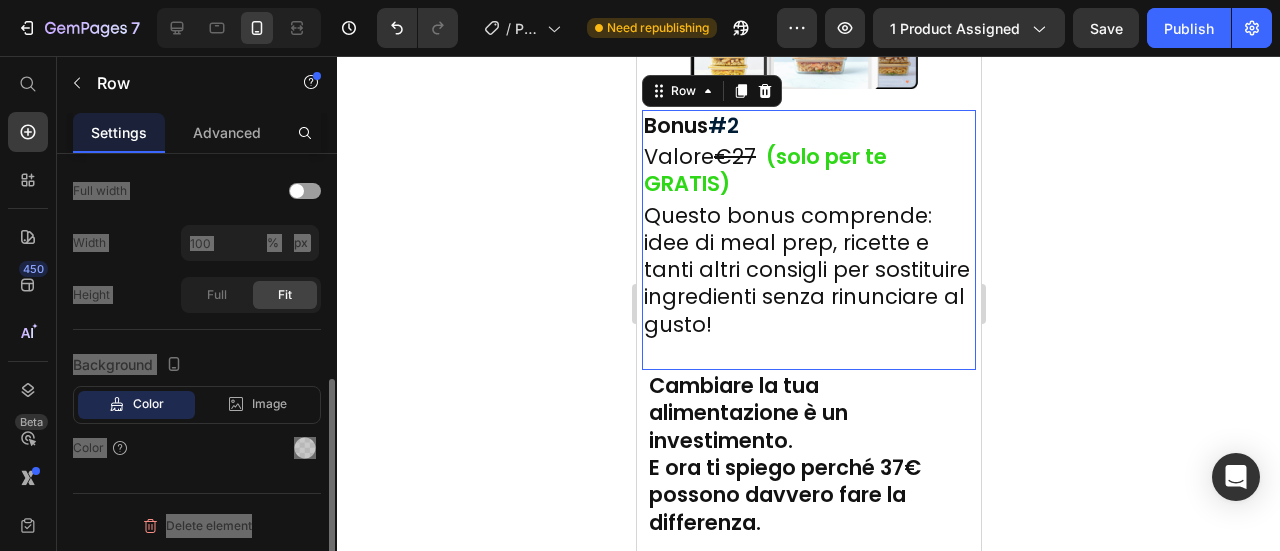 click on "Questo bonus comprende: idee di meal prep, ricette e tanti altri consigli per sostituire ingredienti senza rinunciare al gusto!  Heading" at bounding box center [808, 285] 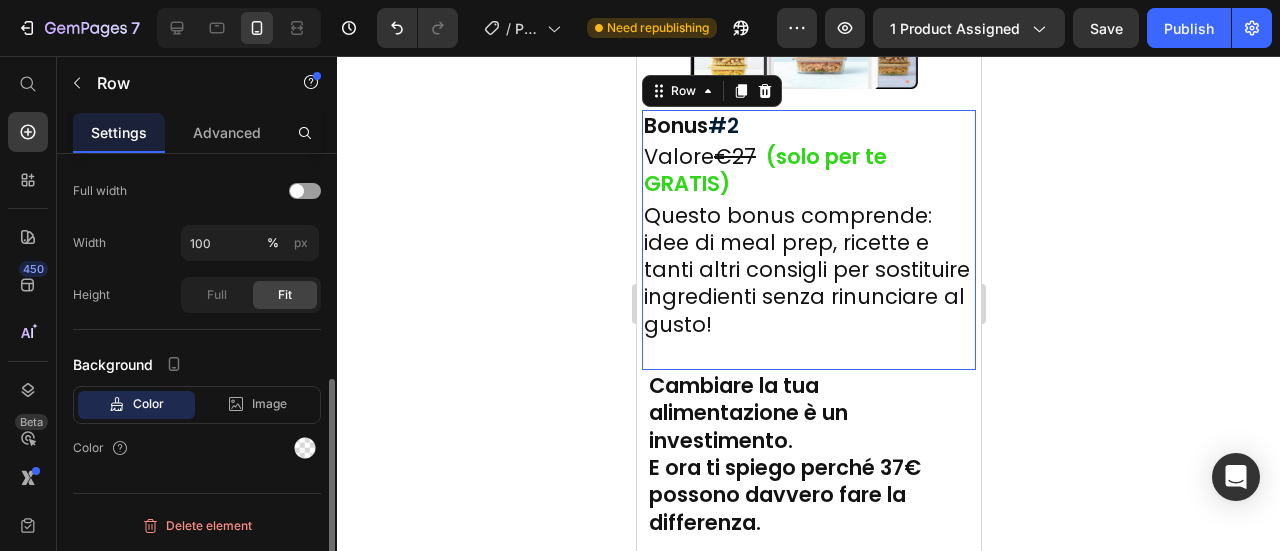 scroll, scrollTop: 0, scrollLeft: 0, axis: both 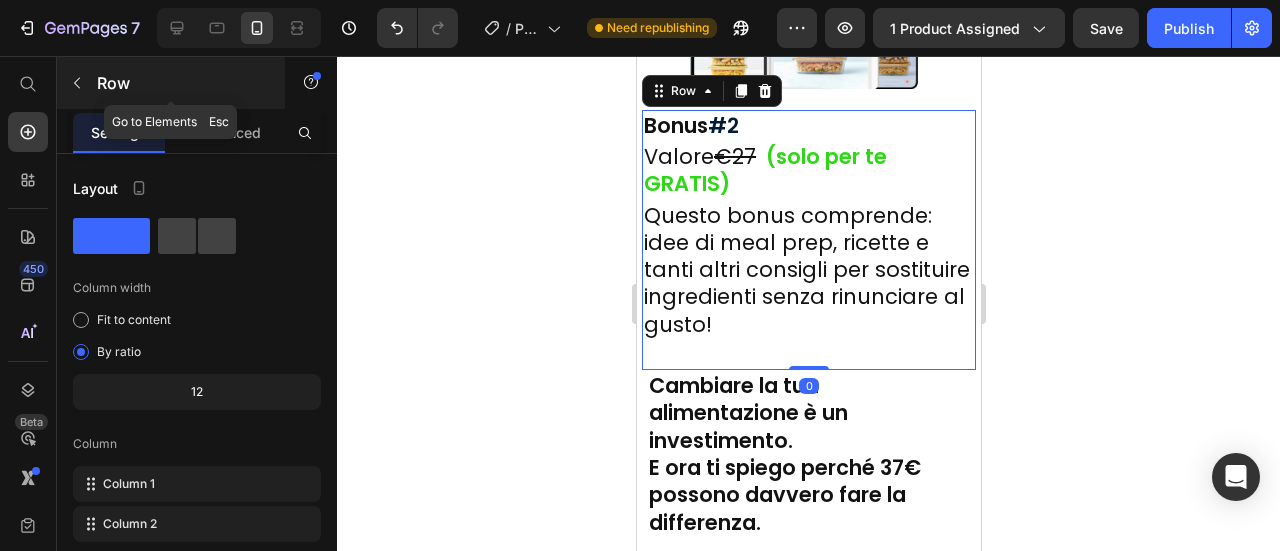 click at bounding box center (77, 83) 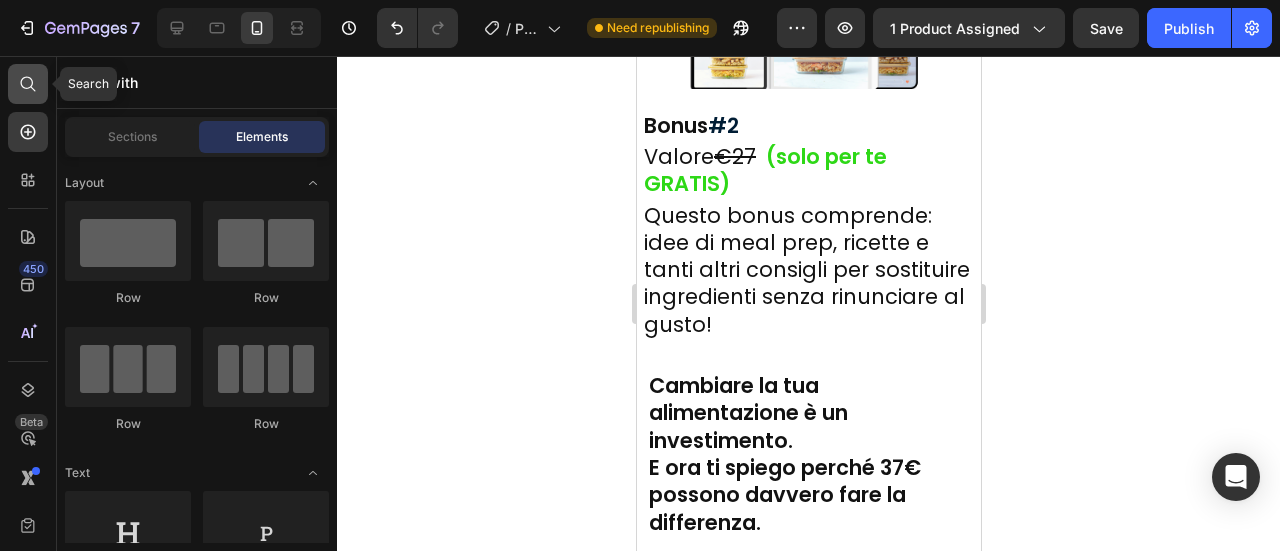 click 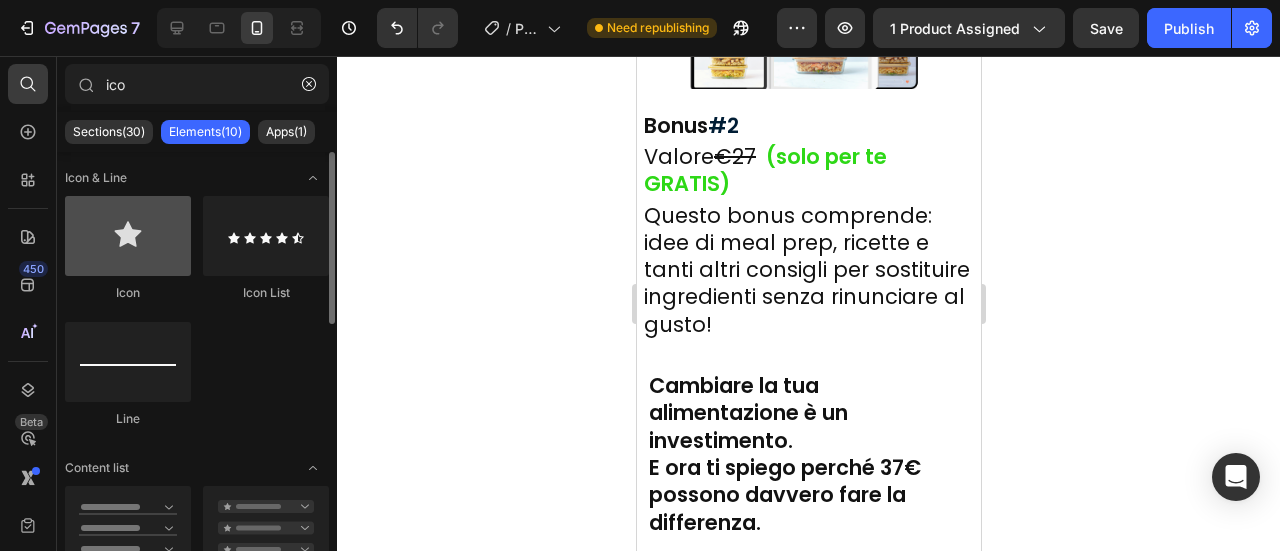 type on "ico" 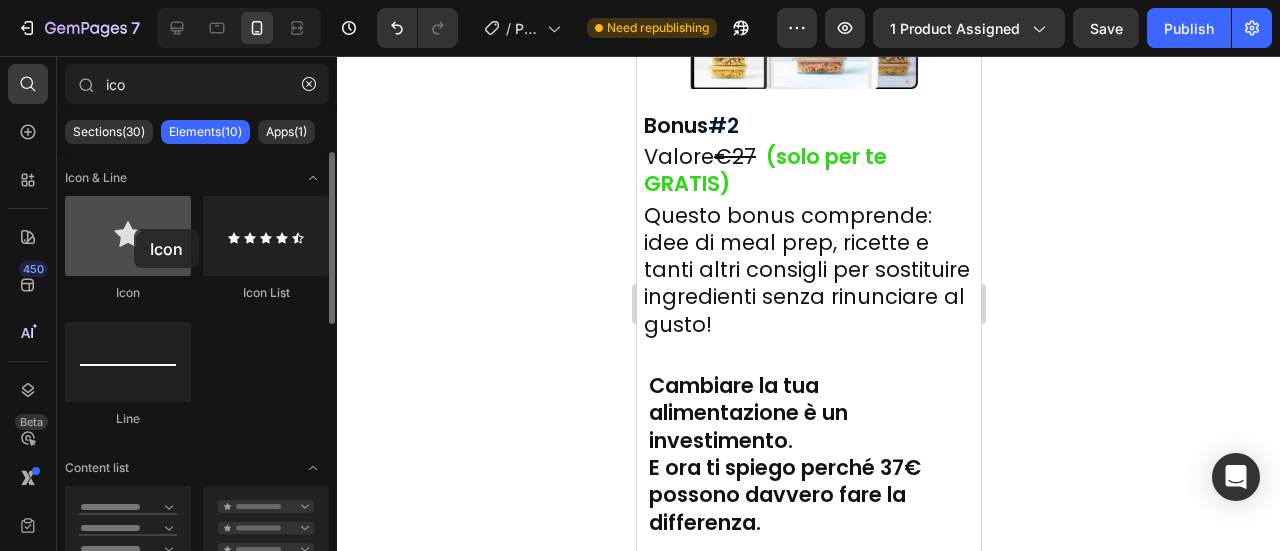 click at bounding box center [128, 236] 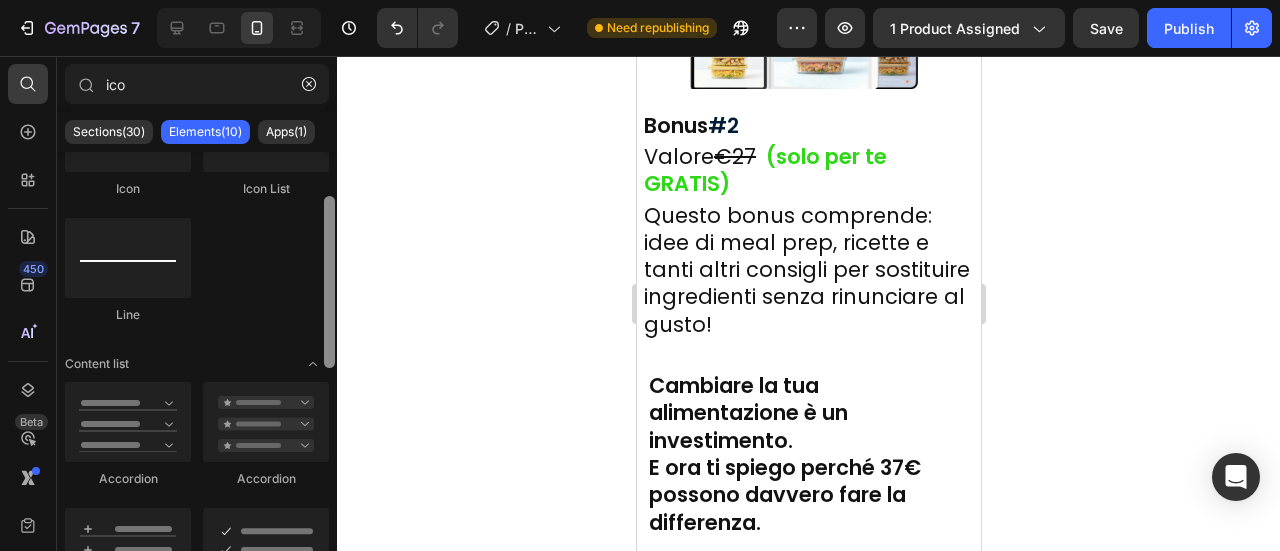 drag, startPoint x: 331, startPoint y: 237, endPoint x: 328, endPoint y: 281, distance: 44.102154 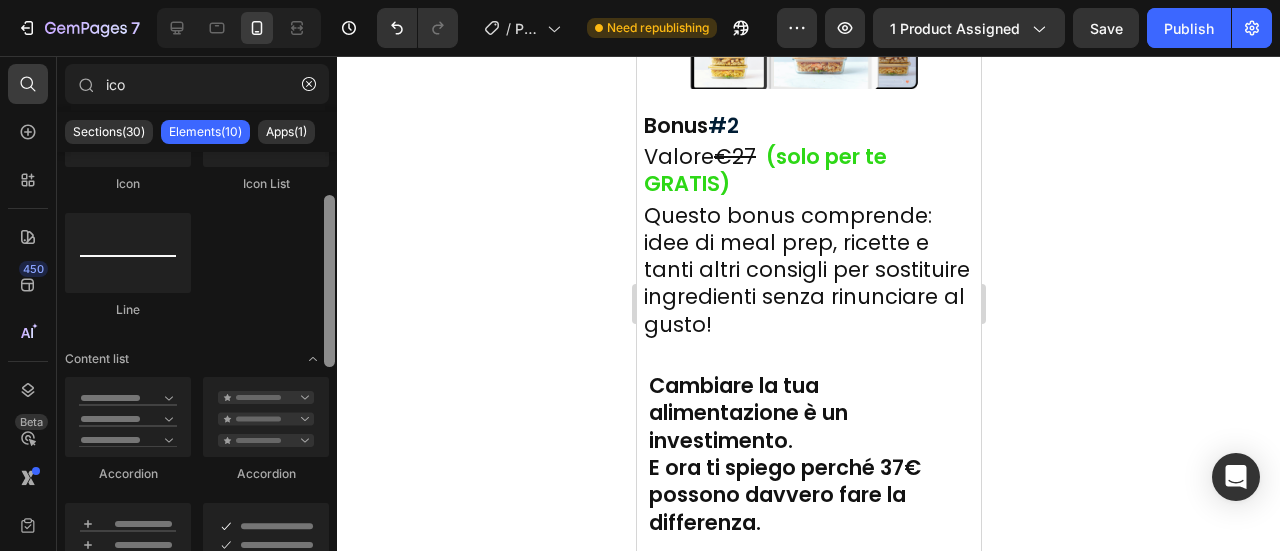 click at bounding box center [329, 281] 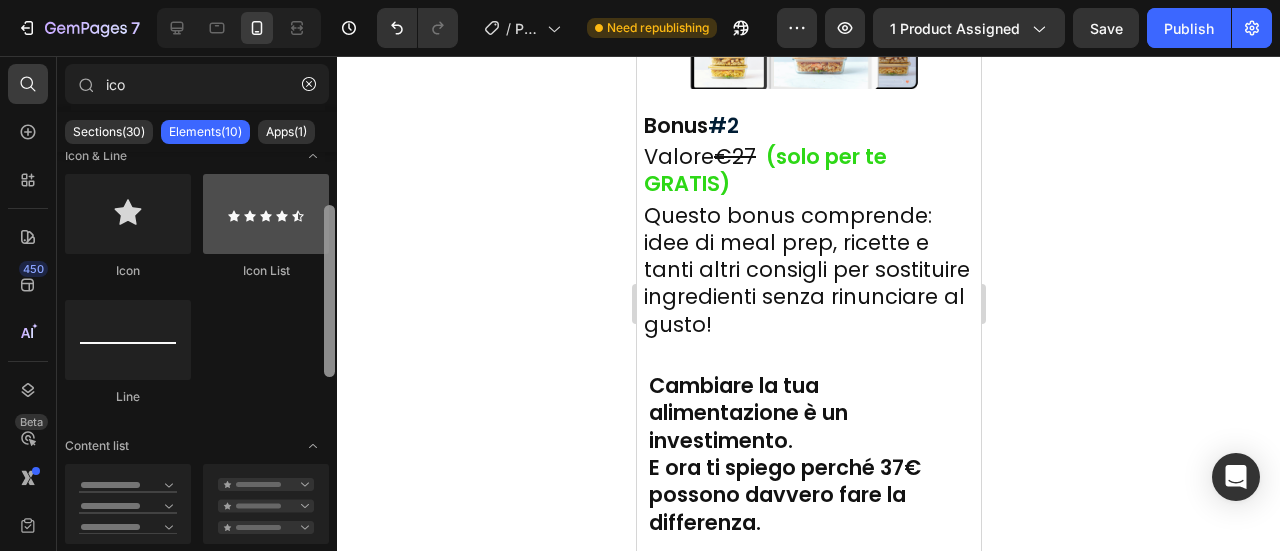 scroll, scrollTop: 0, scrollLeft: 0, axis: both 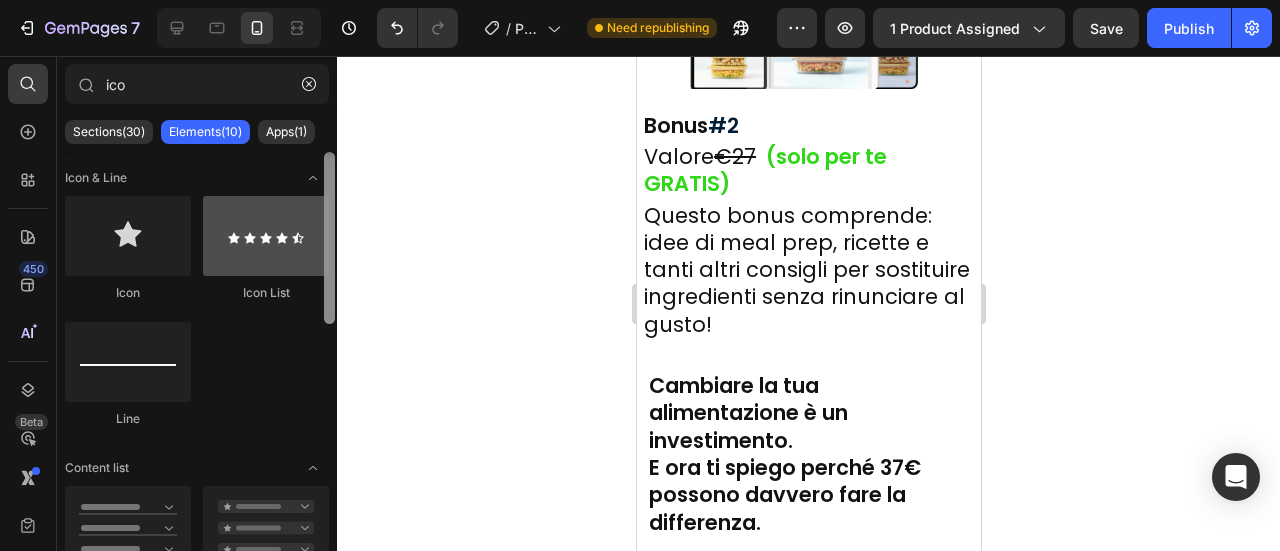 drag, startPoint x: 328, startPoint y: 297, endPoint x: 286, endPoint y: 223, distance: 85.08819 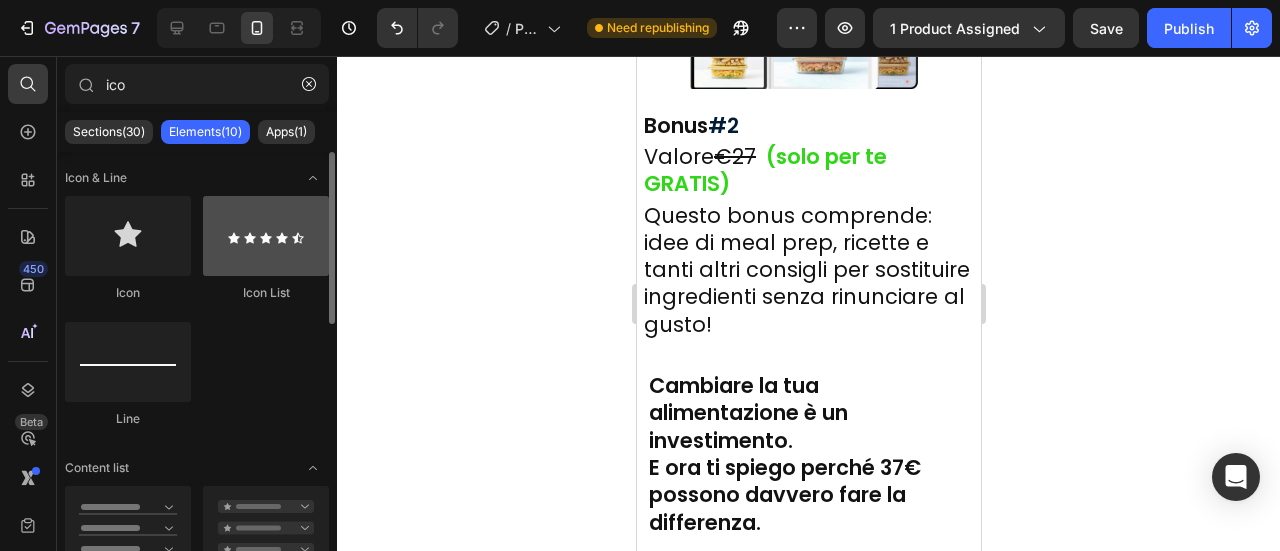 click at bounding box center (266, 236) 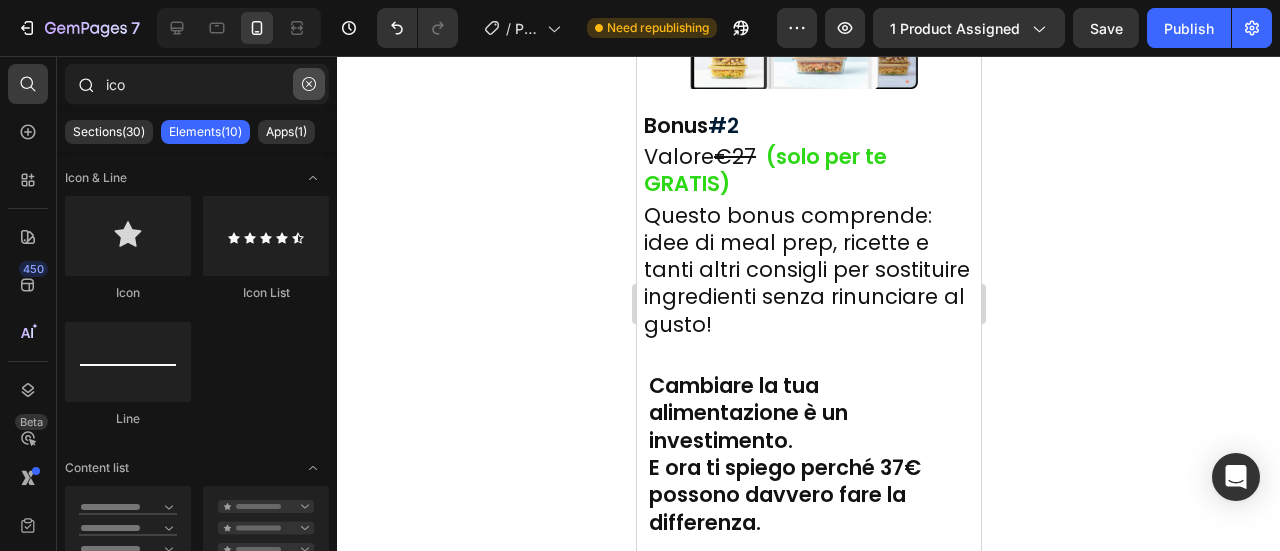click 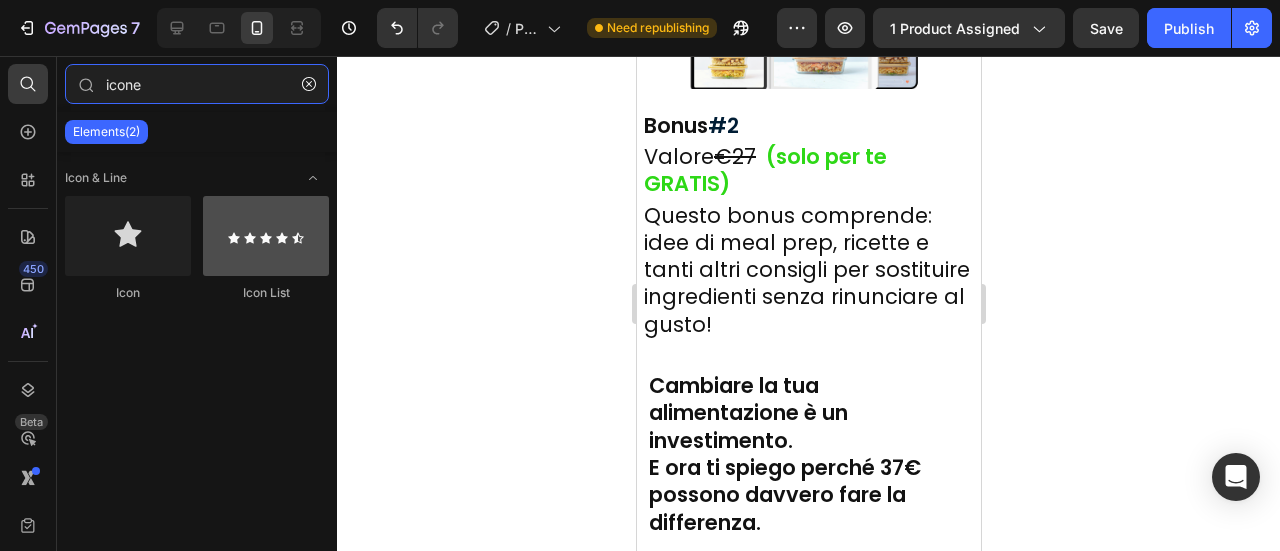 type on "icone" 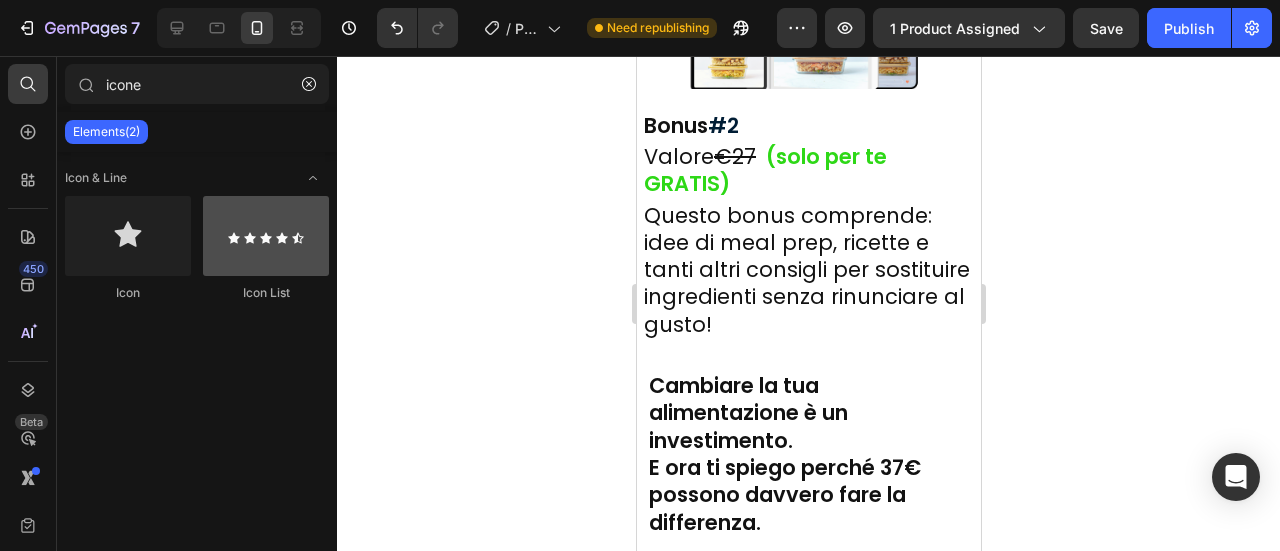 click at bounding box center [266, 236] 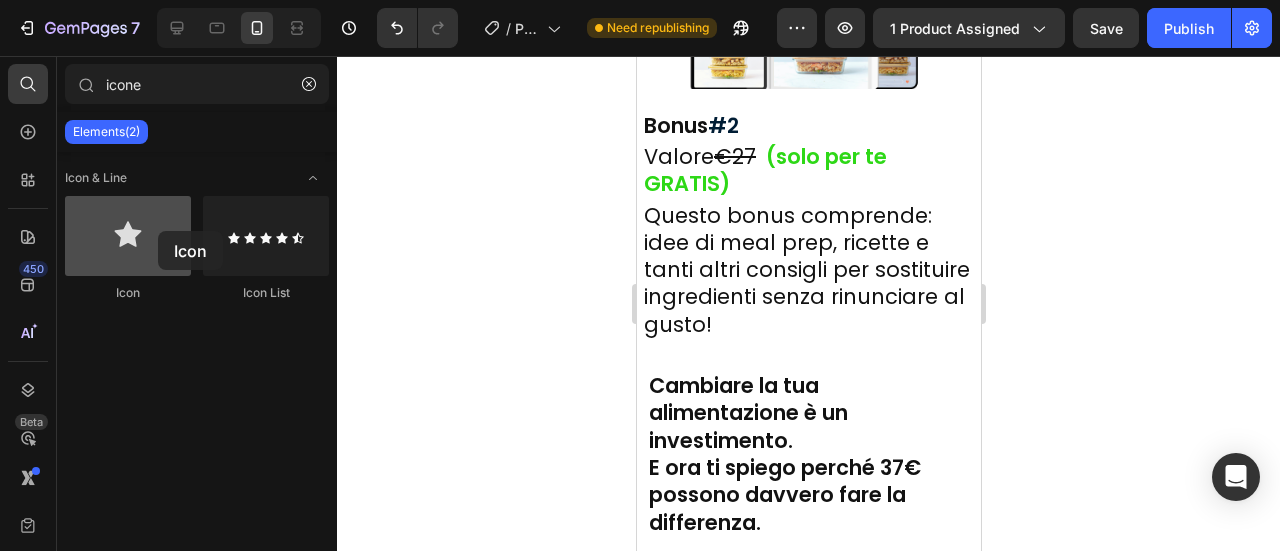 click at bounding box center [128, 236] 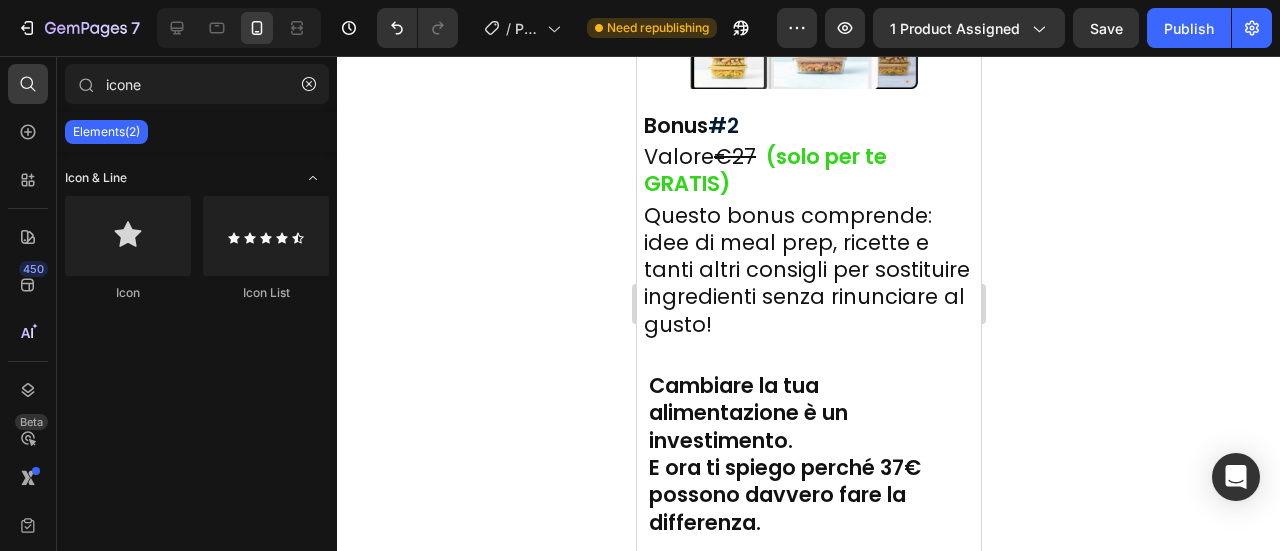click at bounding box center [313, 178] 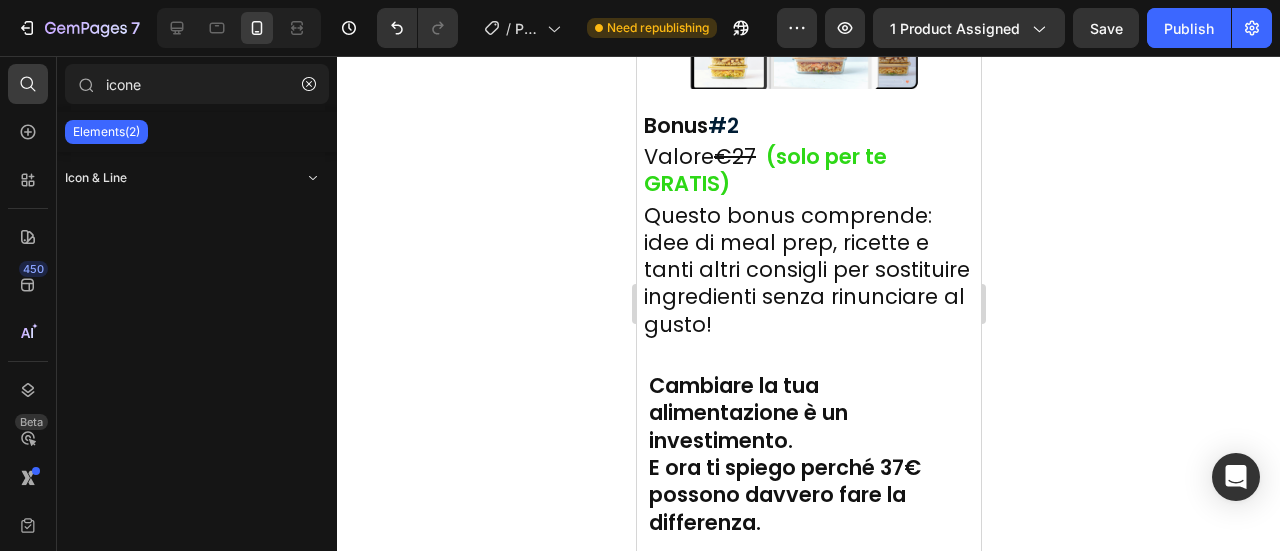 click at bounding box center (313, 178) 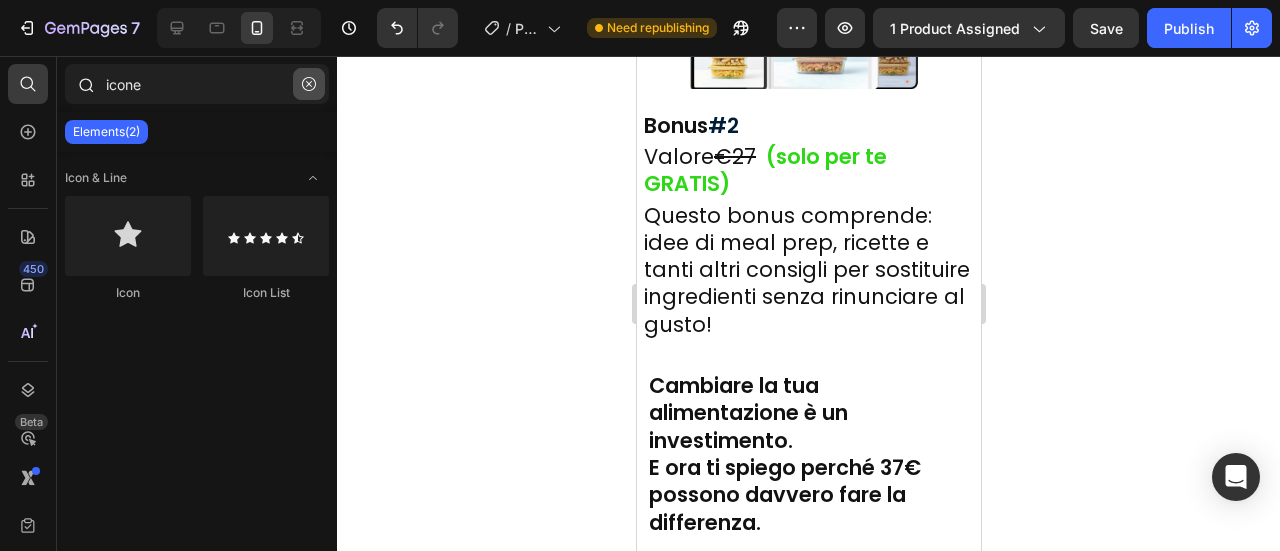 click at bounding box center [309, 84] 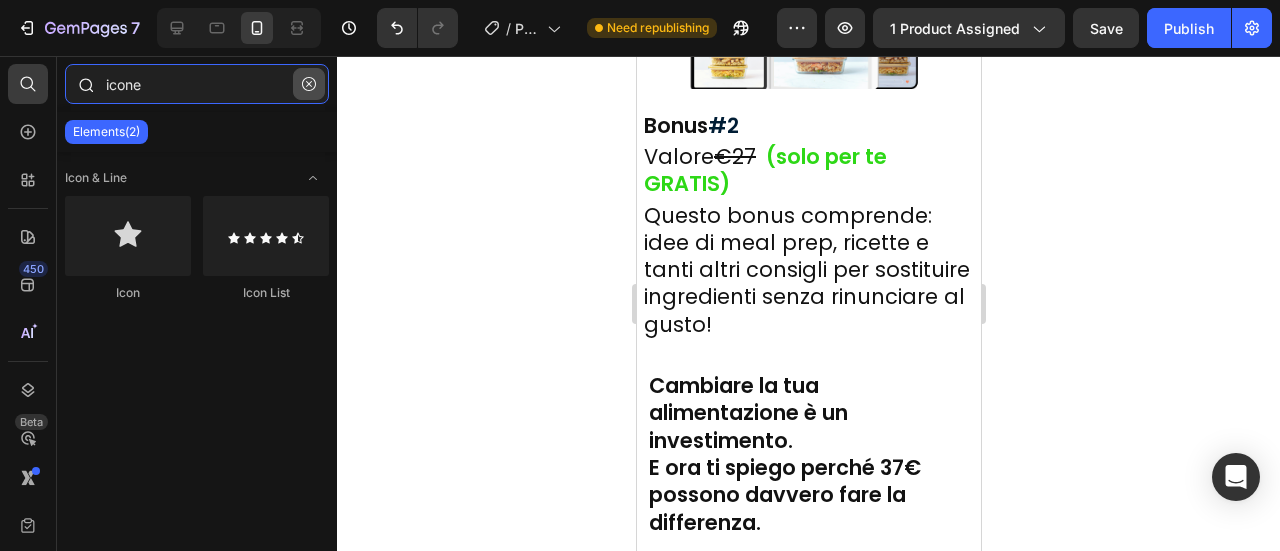 type 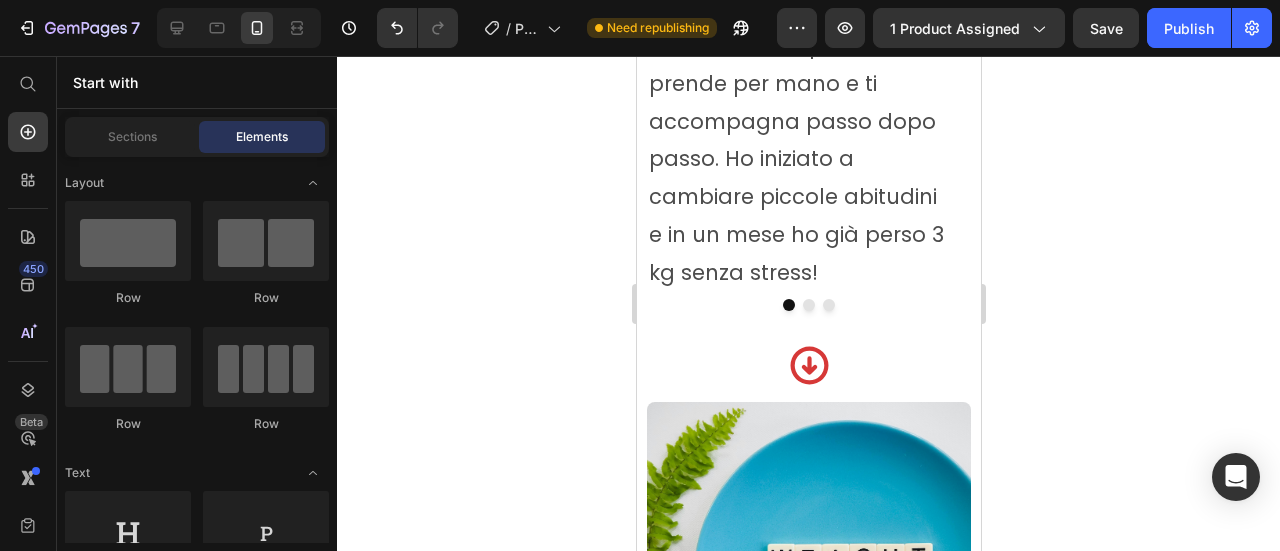 scroll, scrollTop: 2492, scrollLeft: 0, axis: vertical 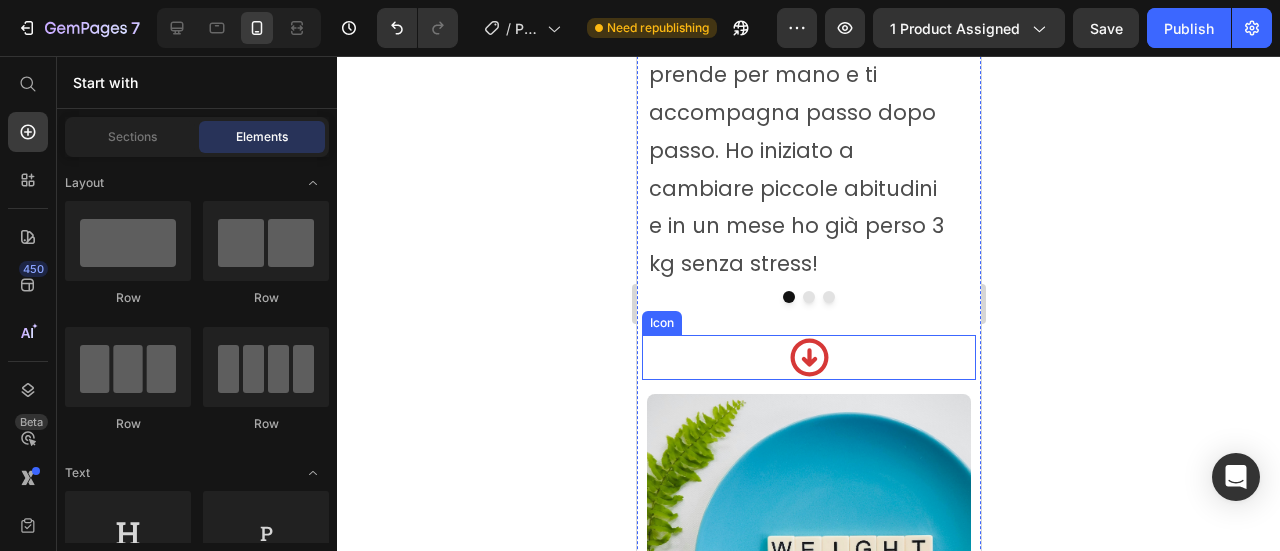 click 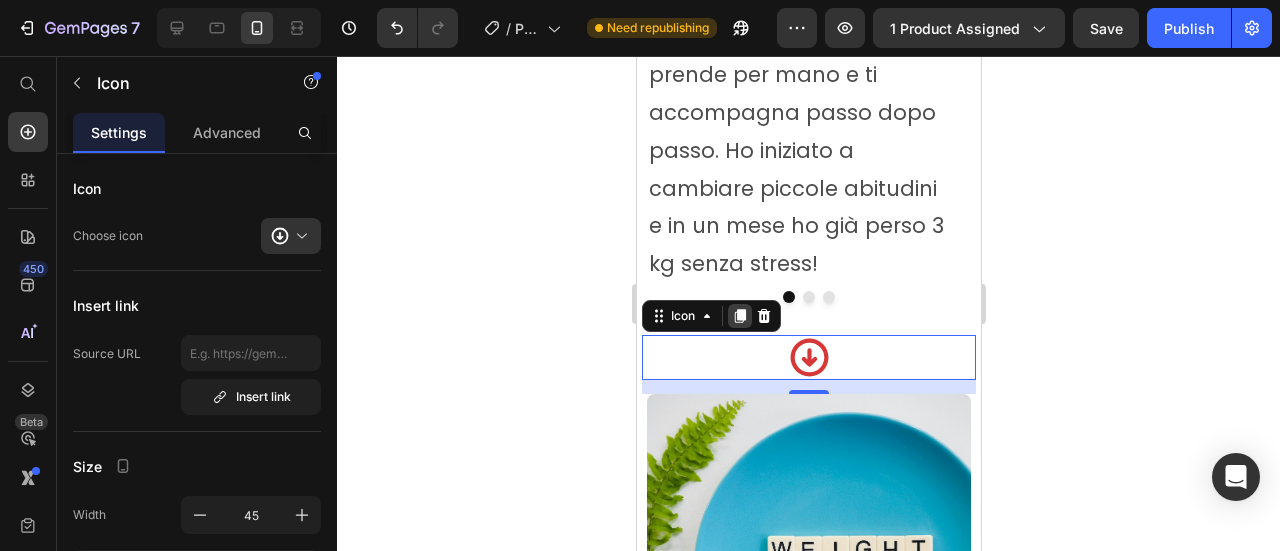 click 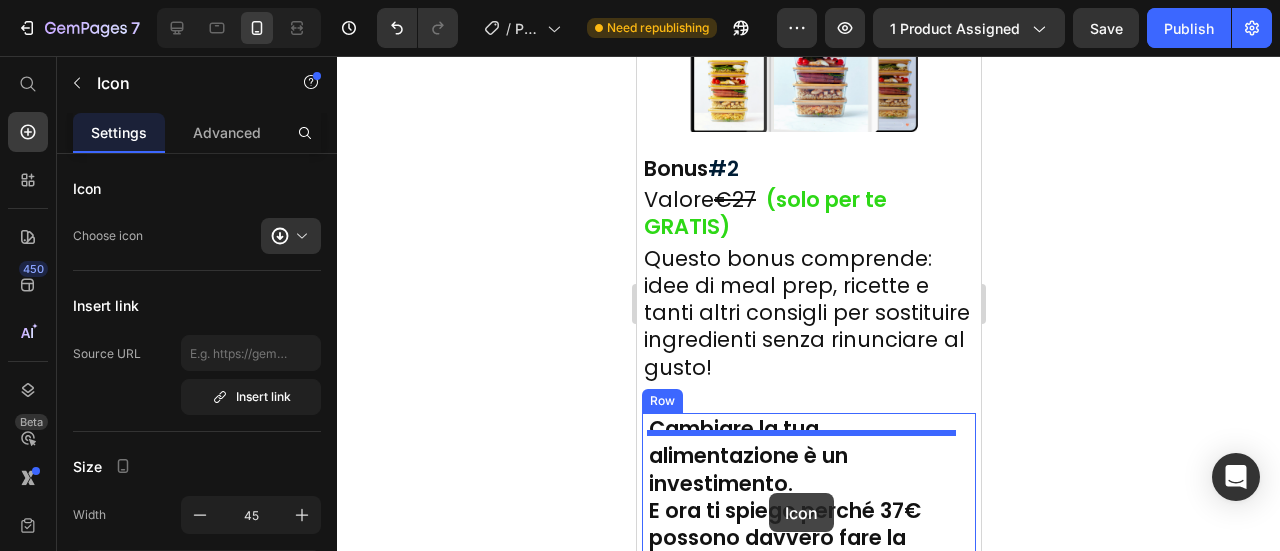 scroll, scrollTop: 8970, scrollLeft: 0, axis: vertical 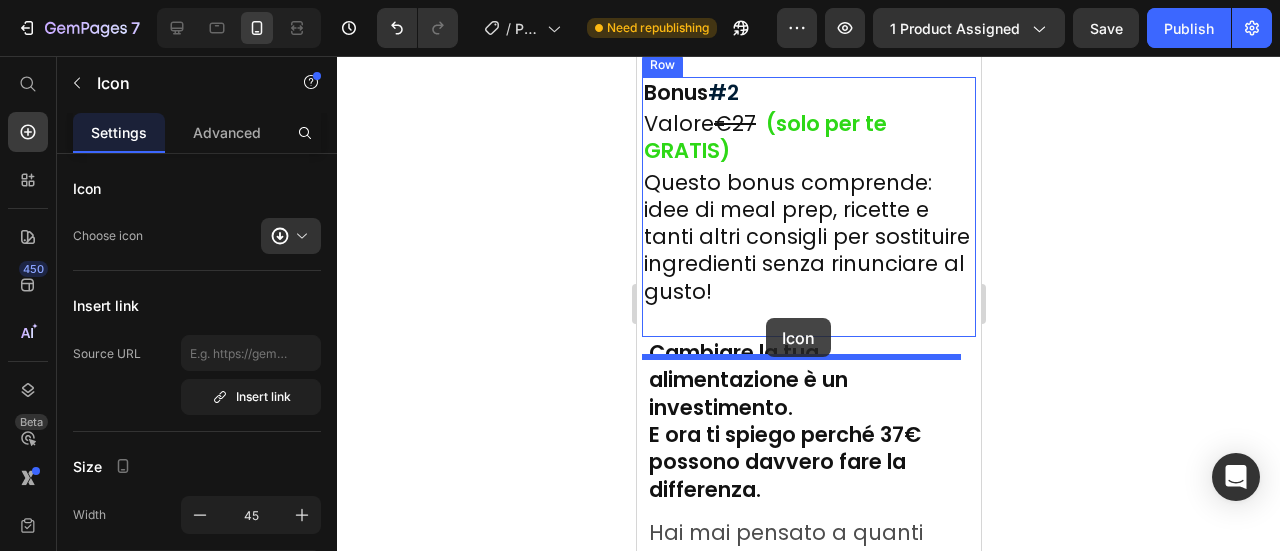 drag, startPoint x: 728, startPoint y: 445, endPoint x: 764, endPoint y: 319, distance: 131.04198 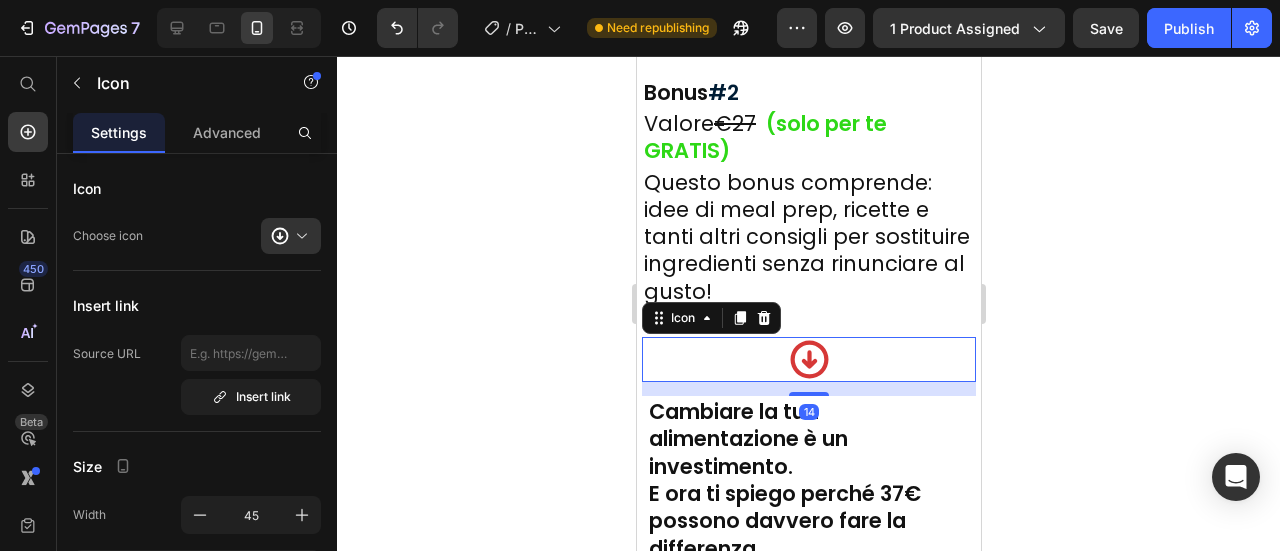 click 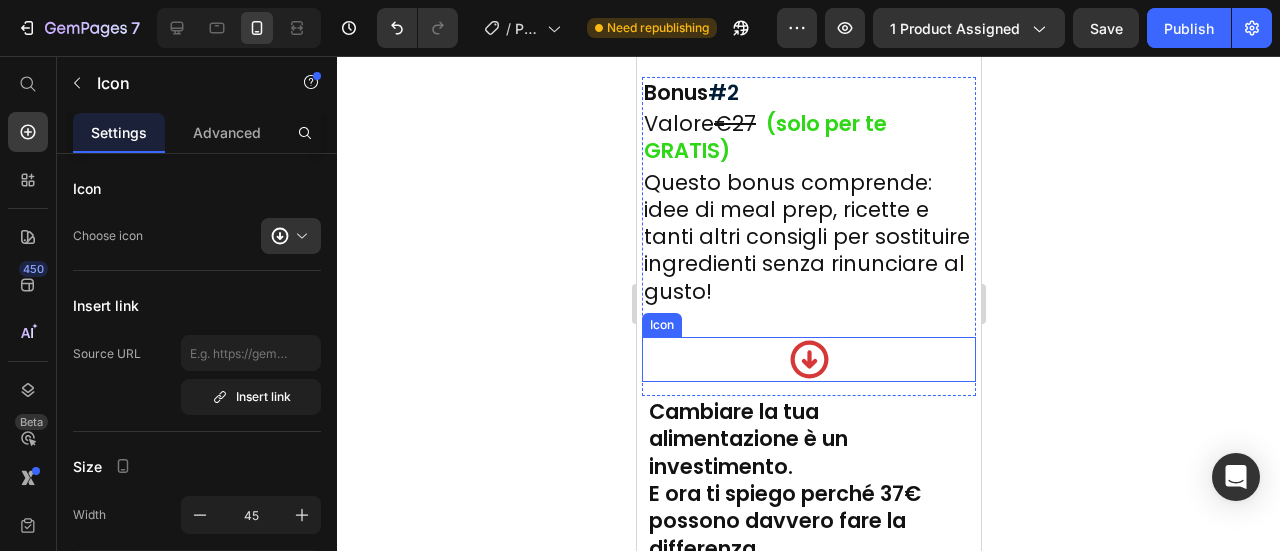 click 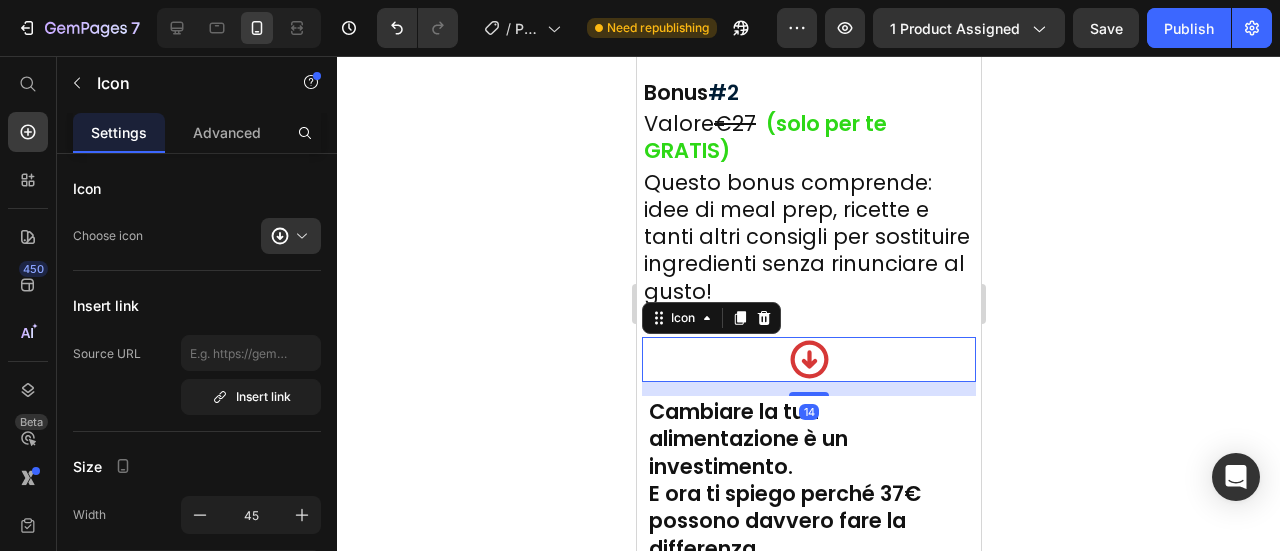 click 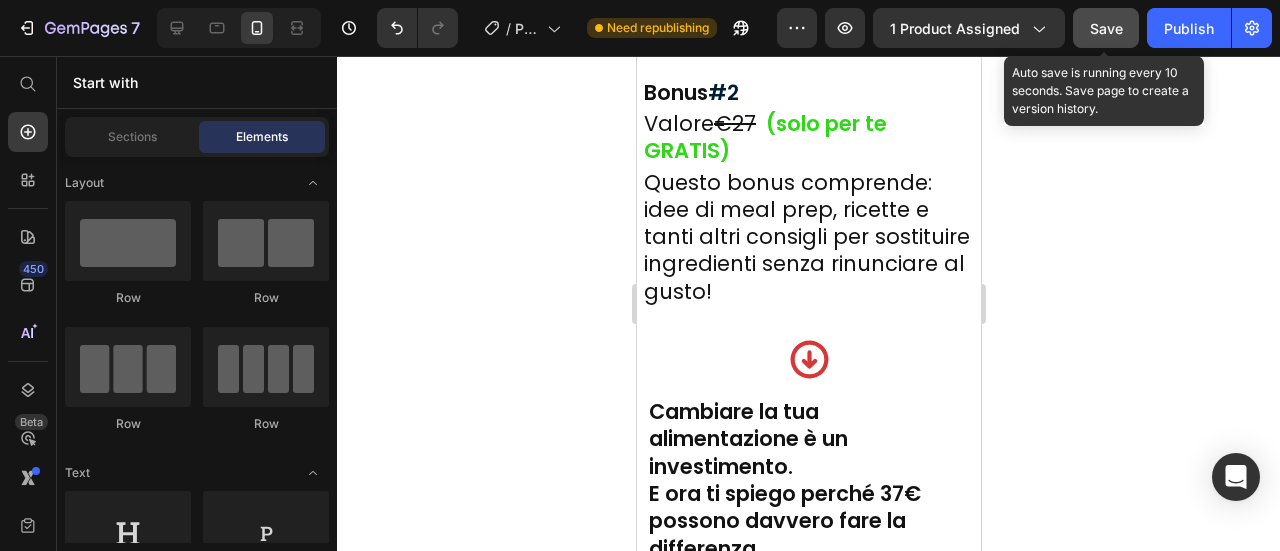 click on "Save" 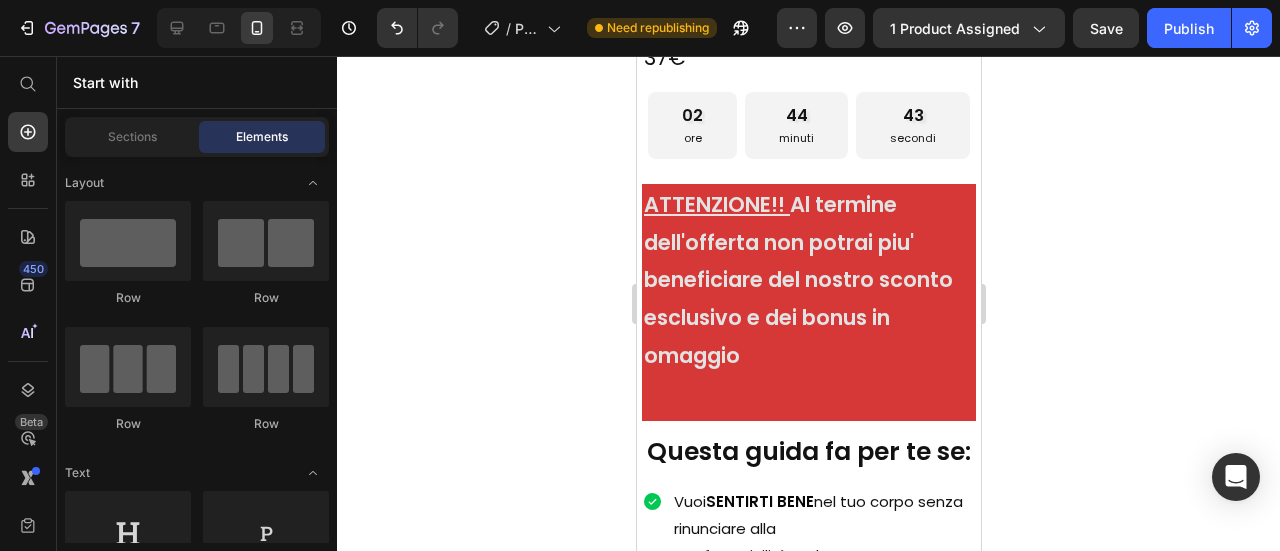 drag, startPoint x: 969, startPoint y: 391, endPoint x: 1650, endPoint y: 151, distance: 722.05334 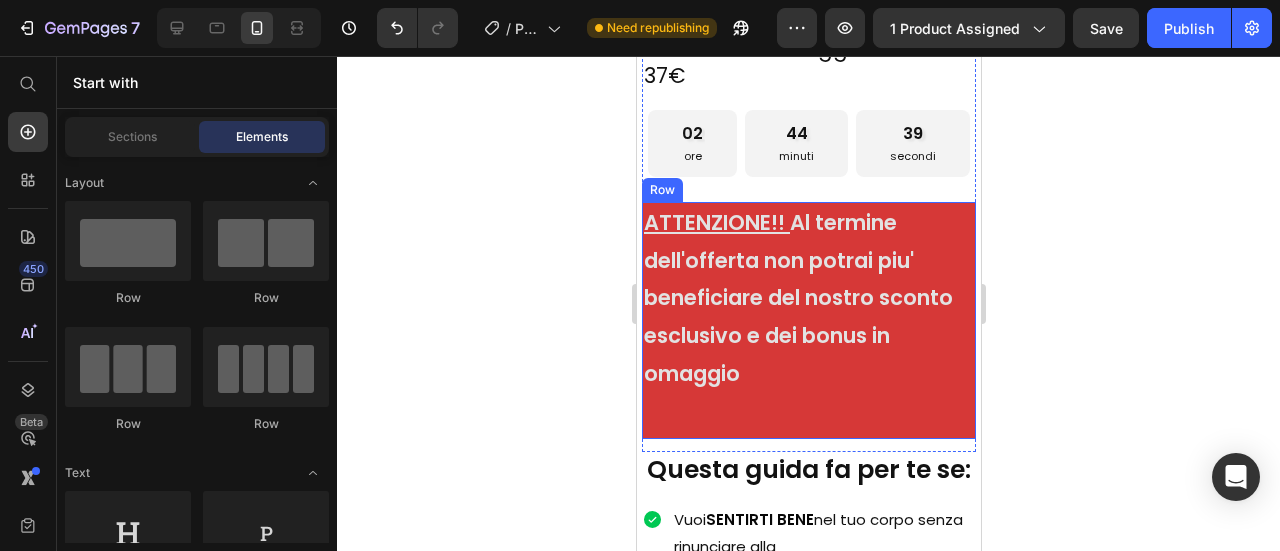 click on "ATTENZIONE!!    Al termine dell'offerta non potrai piu' beneficiare del nostro sconto esclusivo e dei bonus in omaggio Text Block" at bounding box center [808, 320] 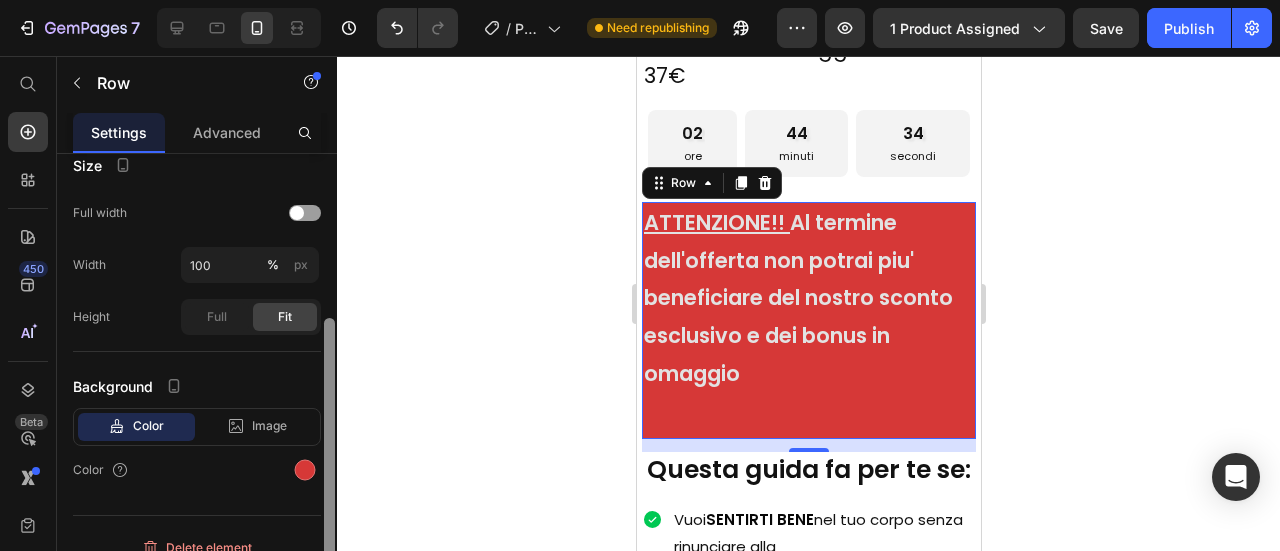 scroll, scrollTop: 412, scrollLeft: 0, axis: vertical 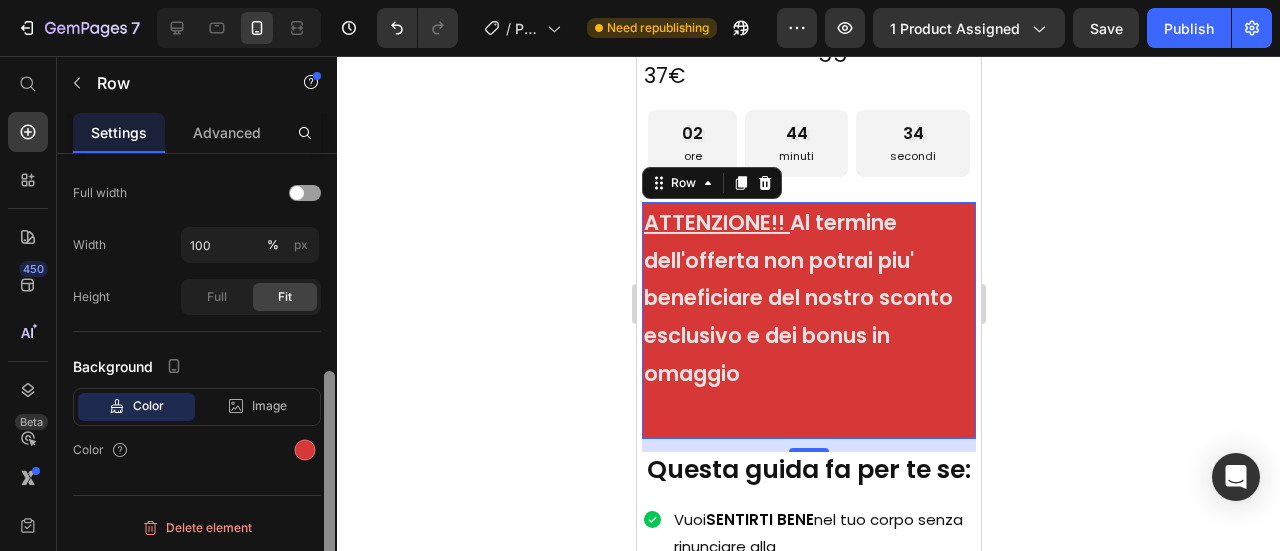 drag, startPoint x: 334, startPoint y: 225, endPoint x: 363, endPoint y: 472, distance: 248.69661 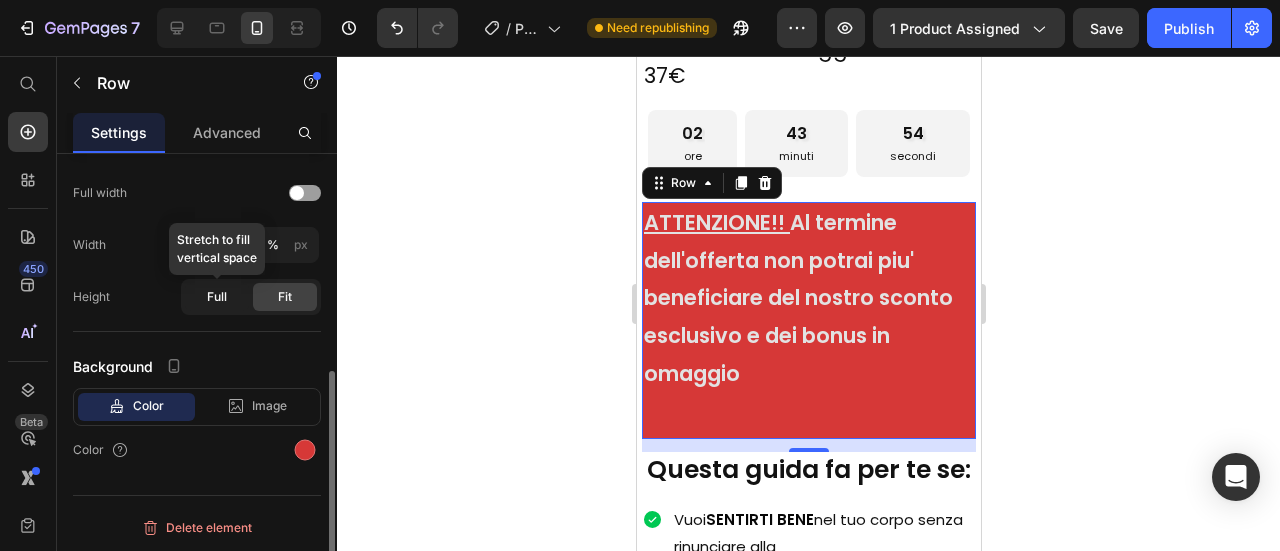 click on "Full" 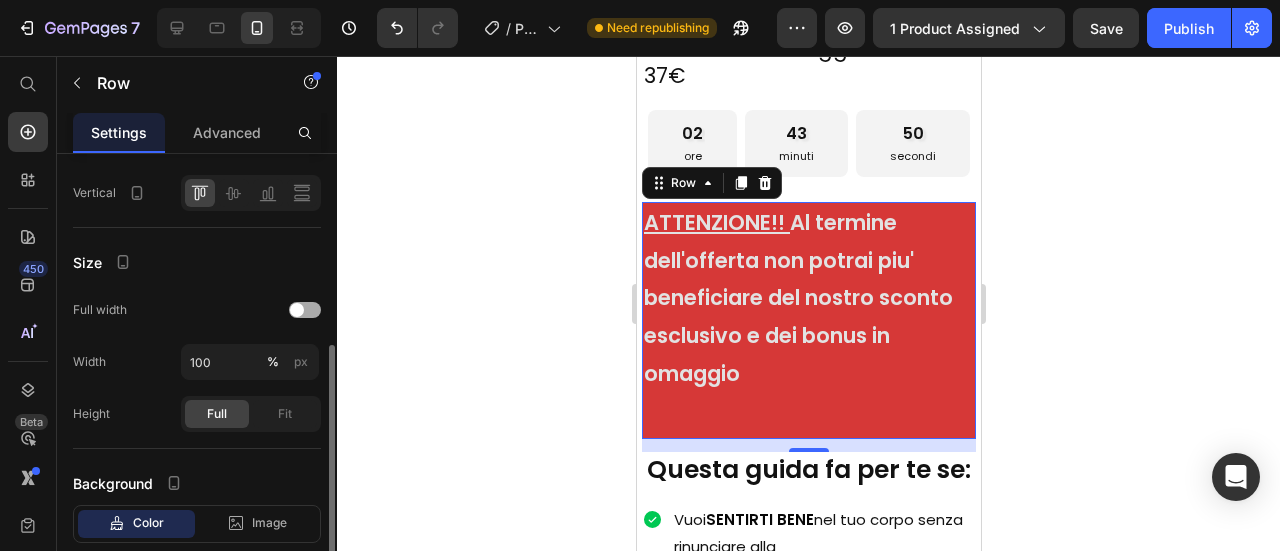 click at bounding box center [305, 310] 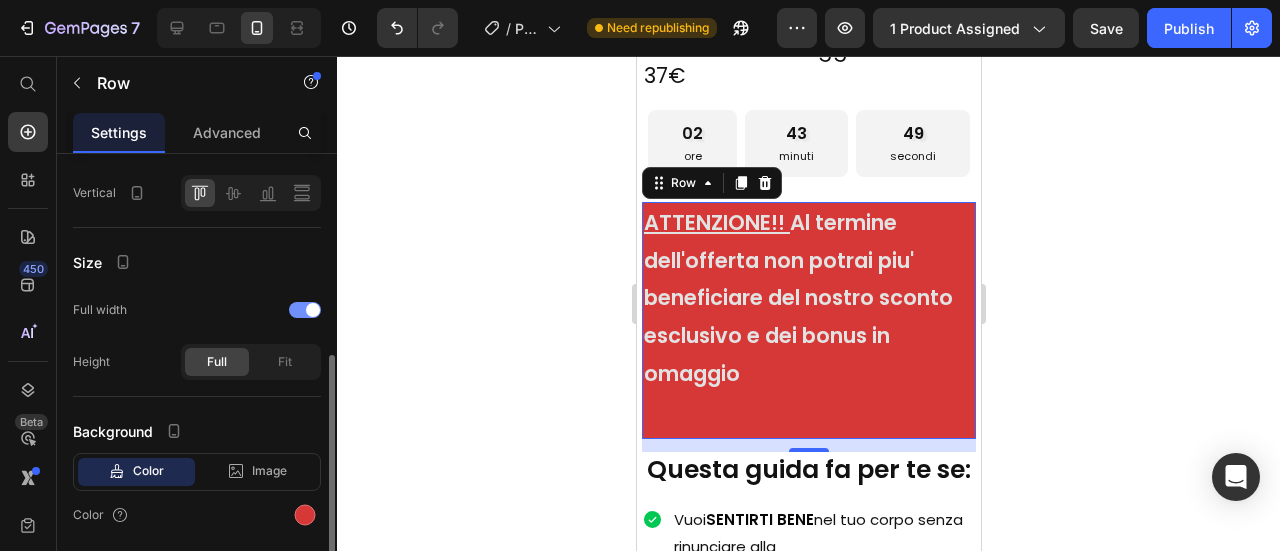 click at bounding box center [313, 310] 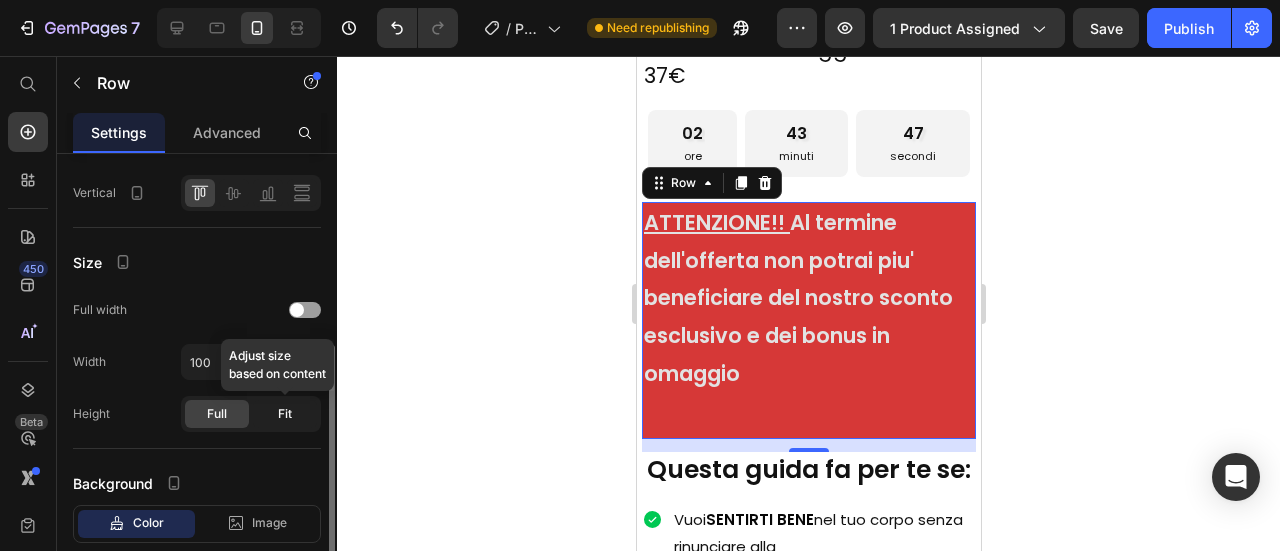 click on "Fit" 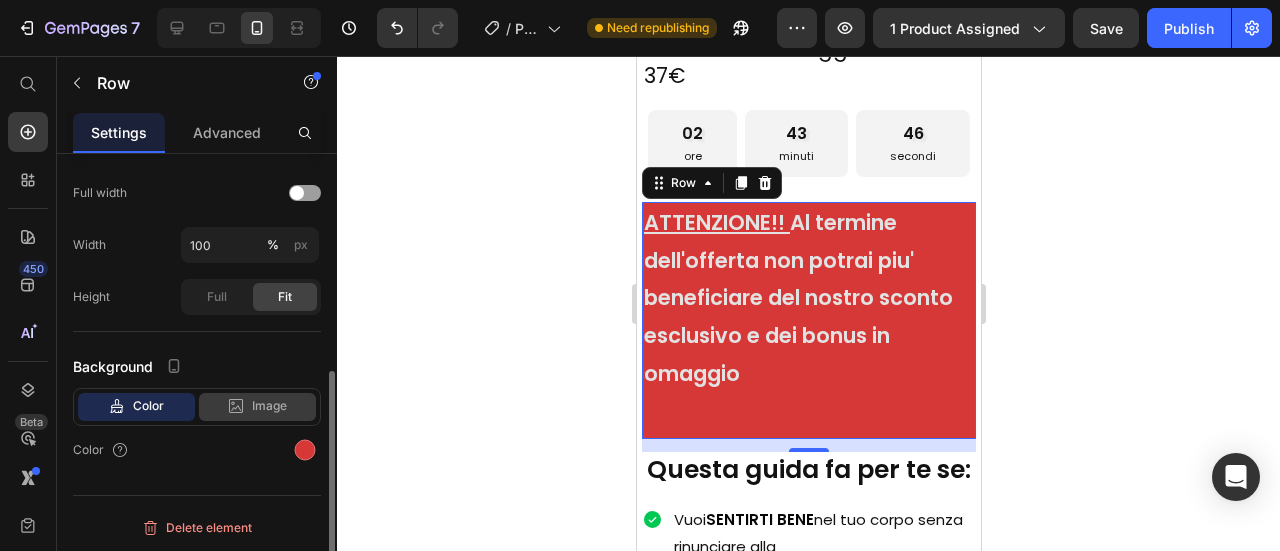 click on "Image" at bounding box center (269, 406) 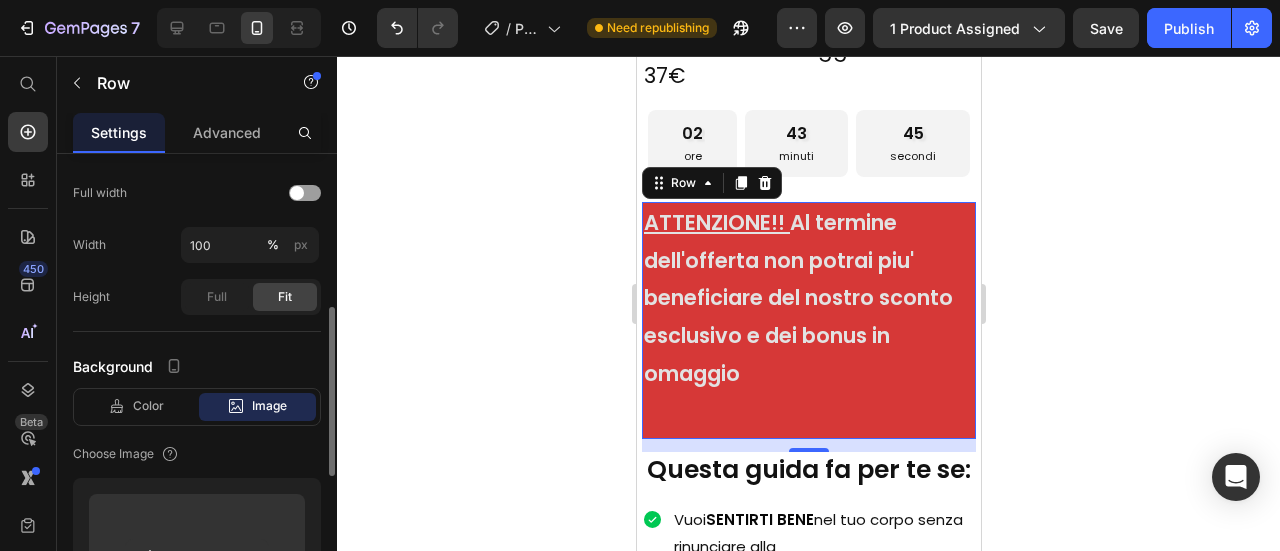 click on "Image" at bounding box center [269, 406] 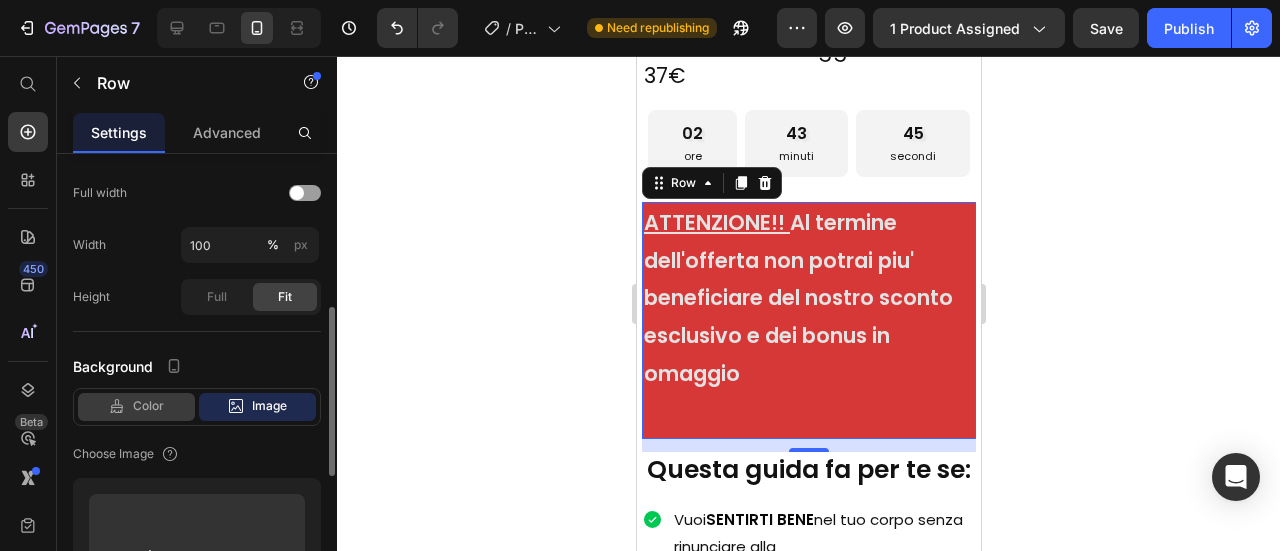 click on "Color" at bounding box center [148, 406] 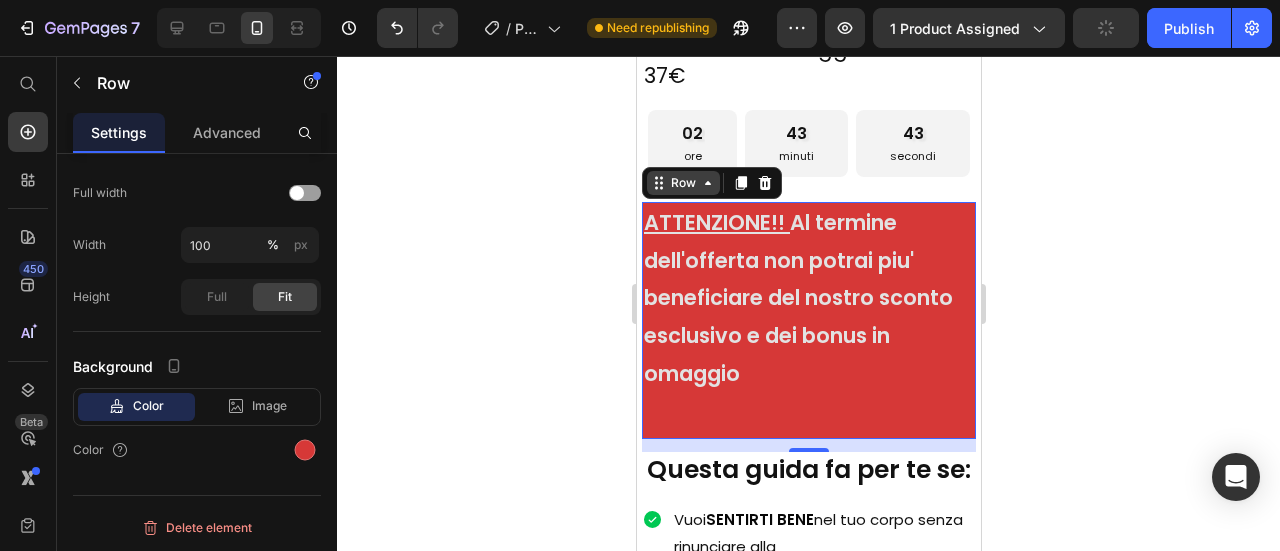 click on "Row" at bounding box center [682, 183] 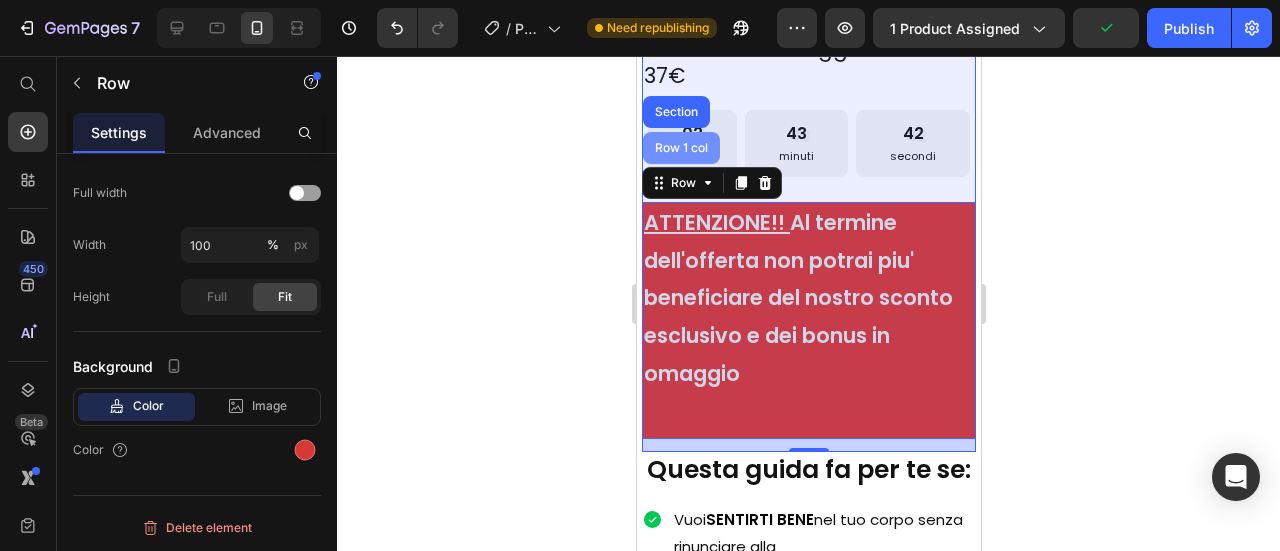 click on "Row 1 col" at bounding box center [680, 148] 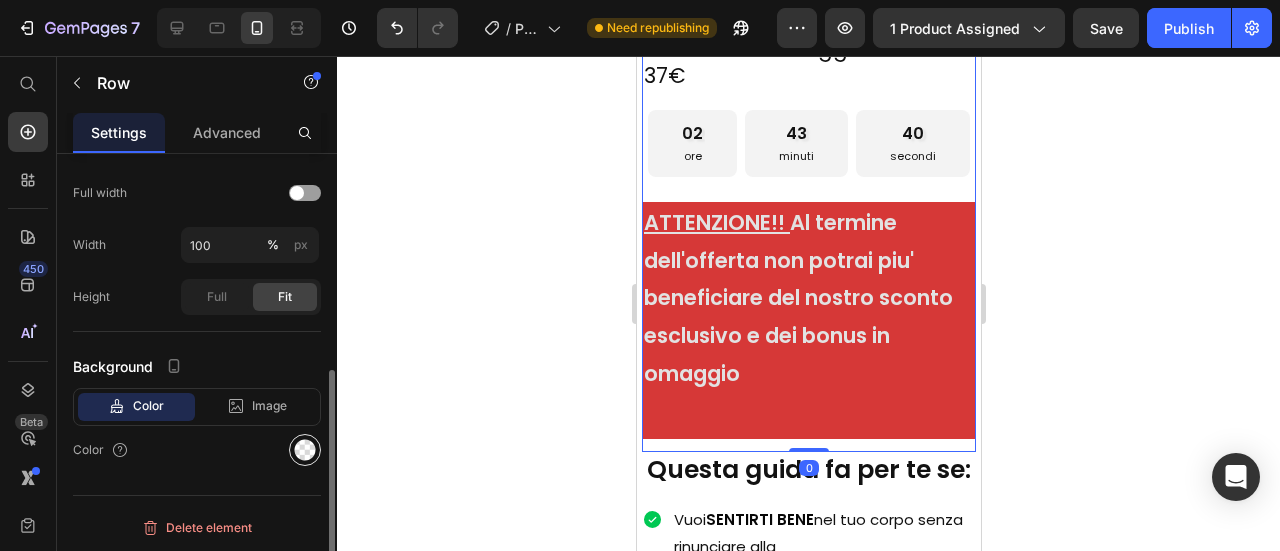 click at bounding box center [305, 450] 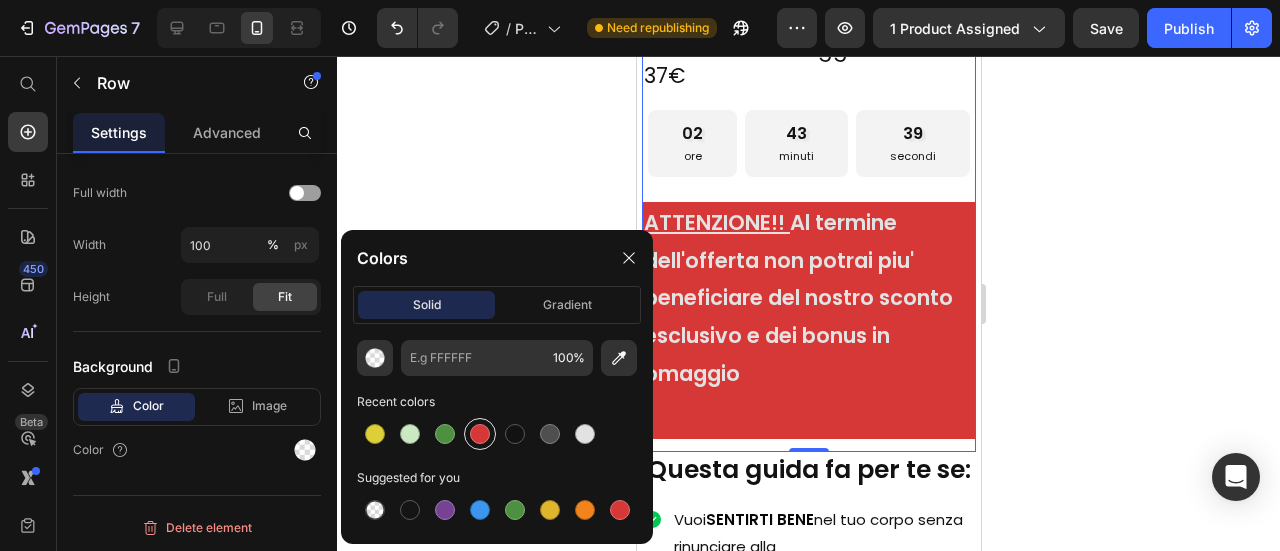 click at bounding box center (480, 434) 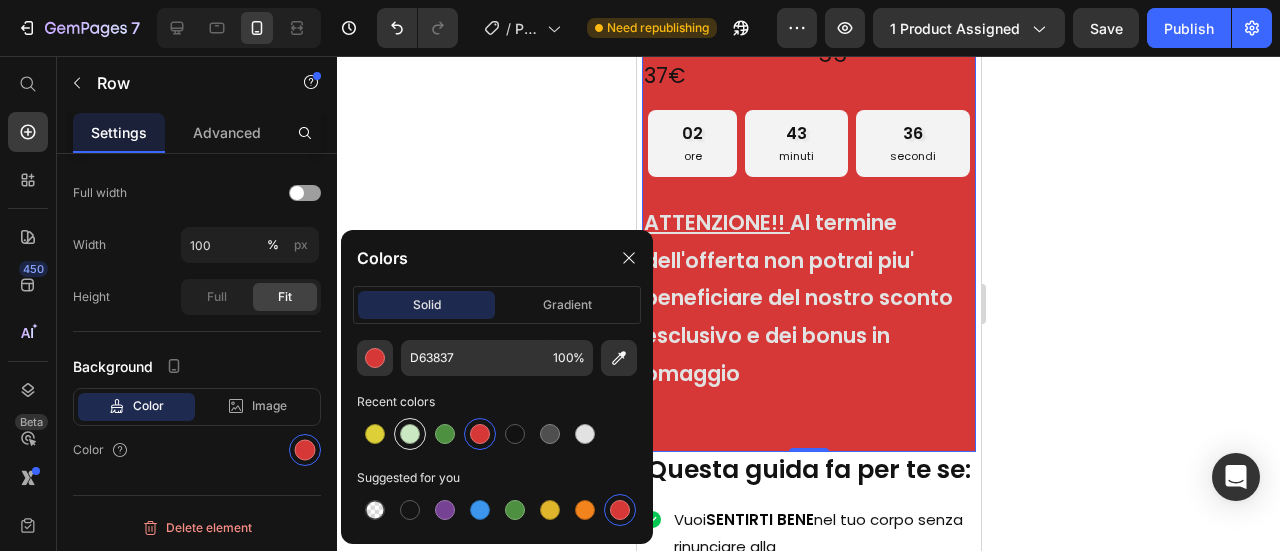 click at bounding box center (410, 434) 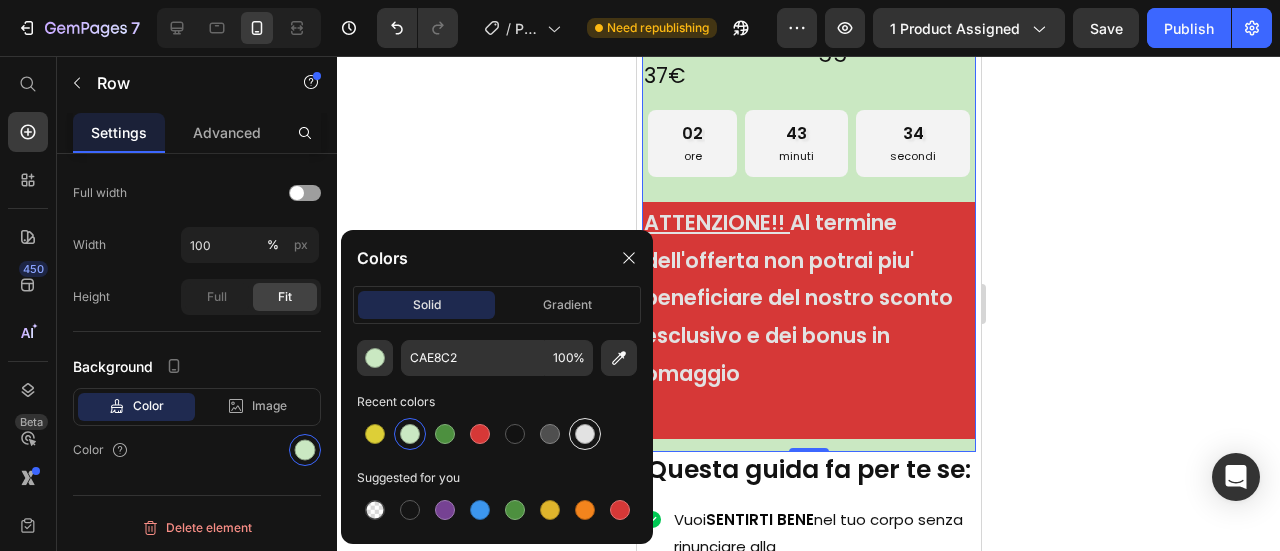 click at bounding box center [585, 434] 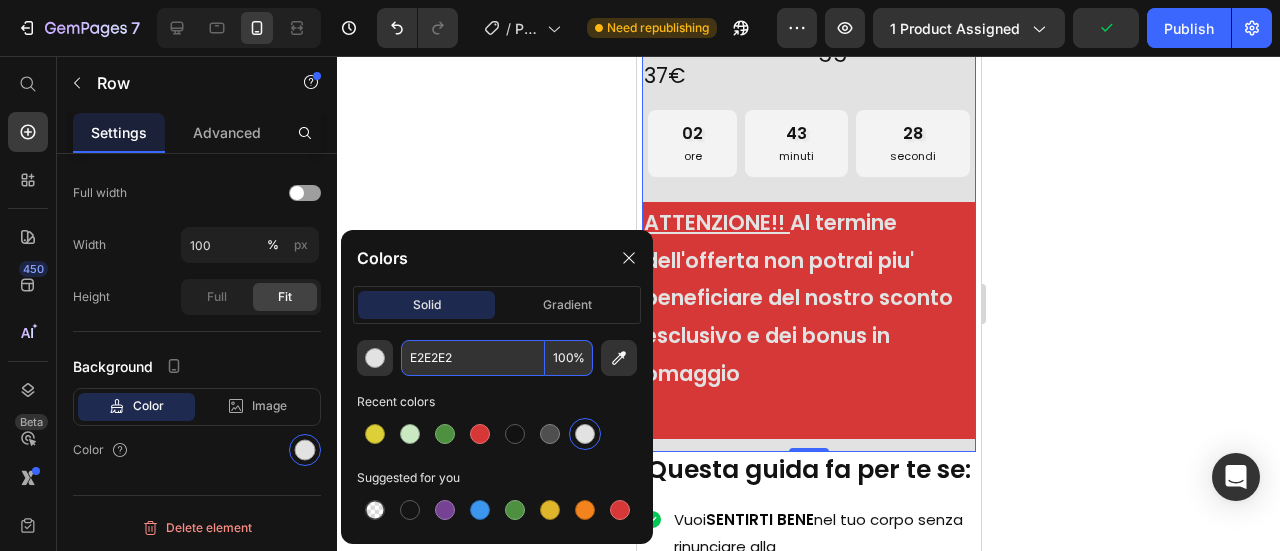 click on "E2E2E2" at bounding box center [473, 358] 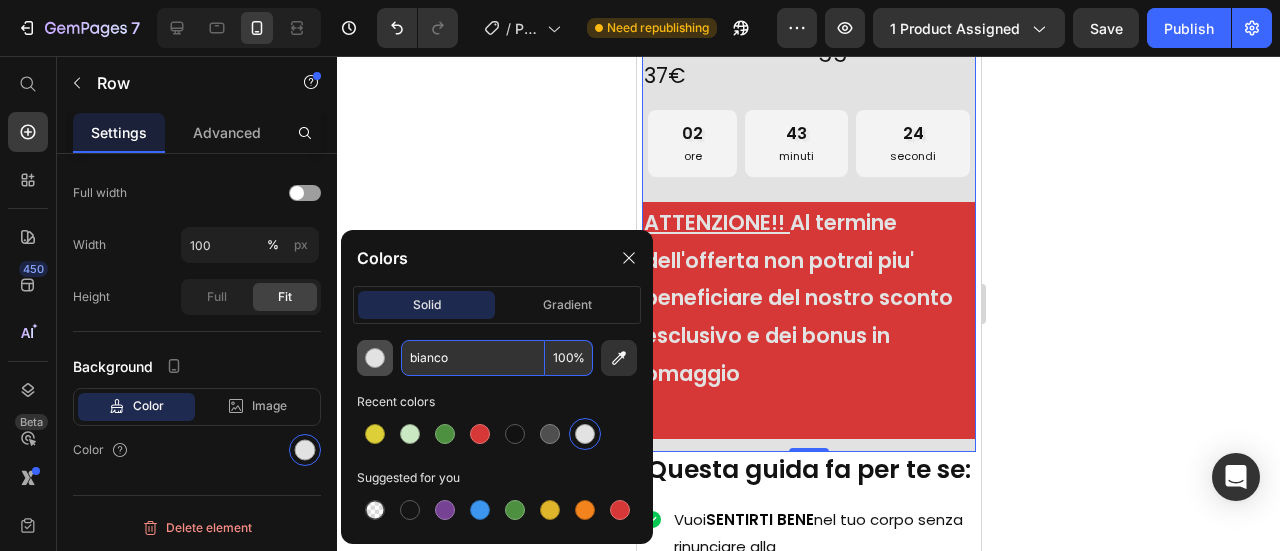 type on "E2E2E2" 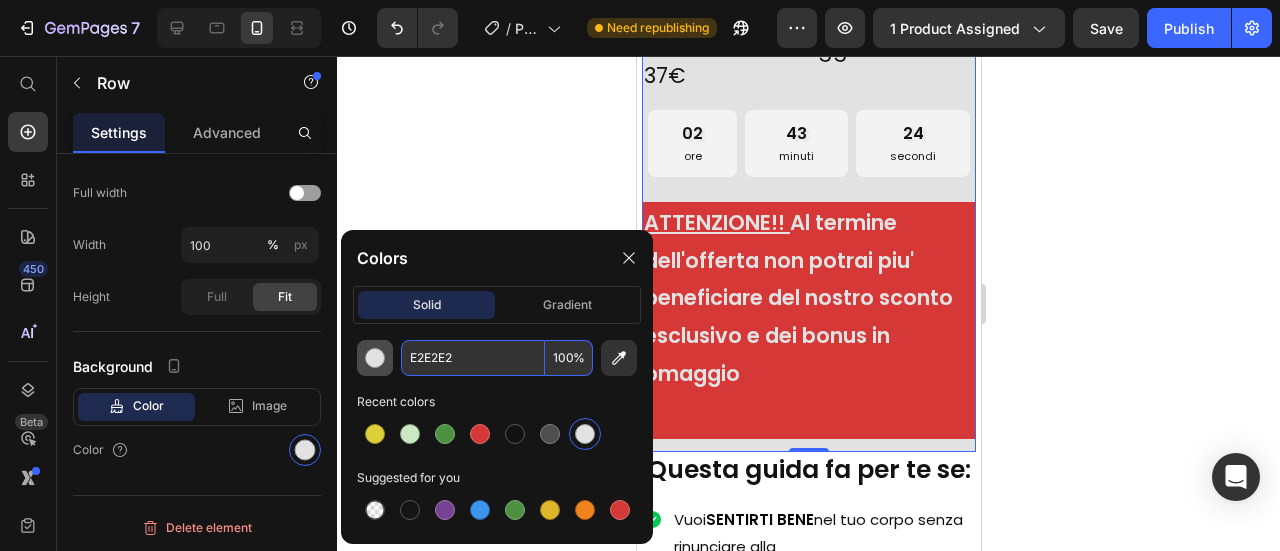 click at bounding box center [375, 358] 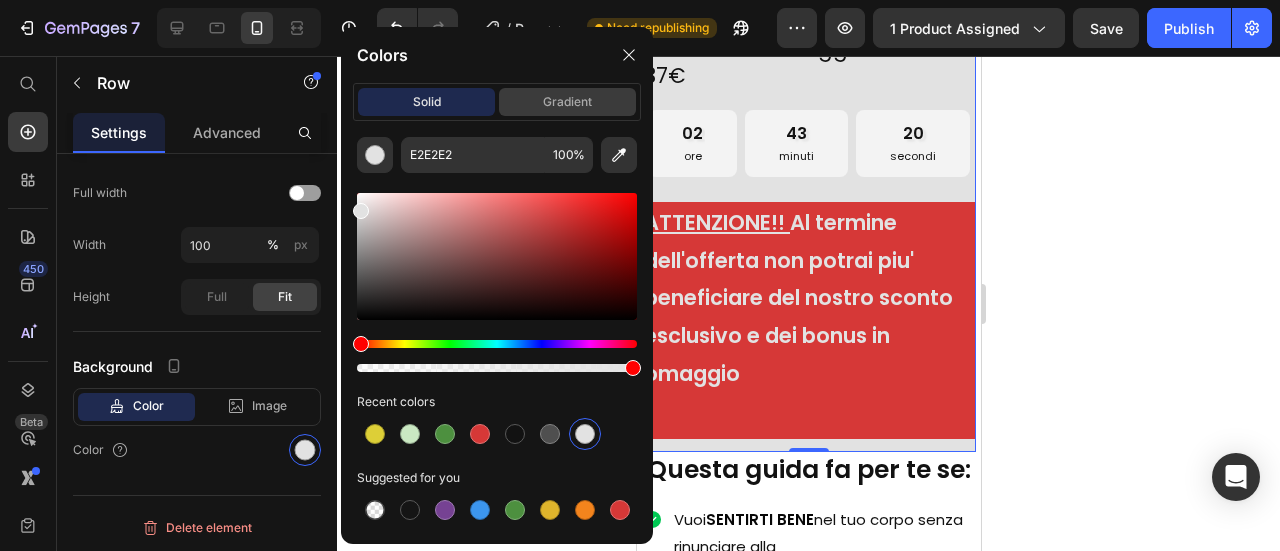 click on "gradient" 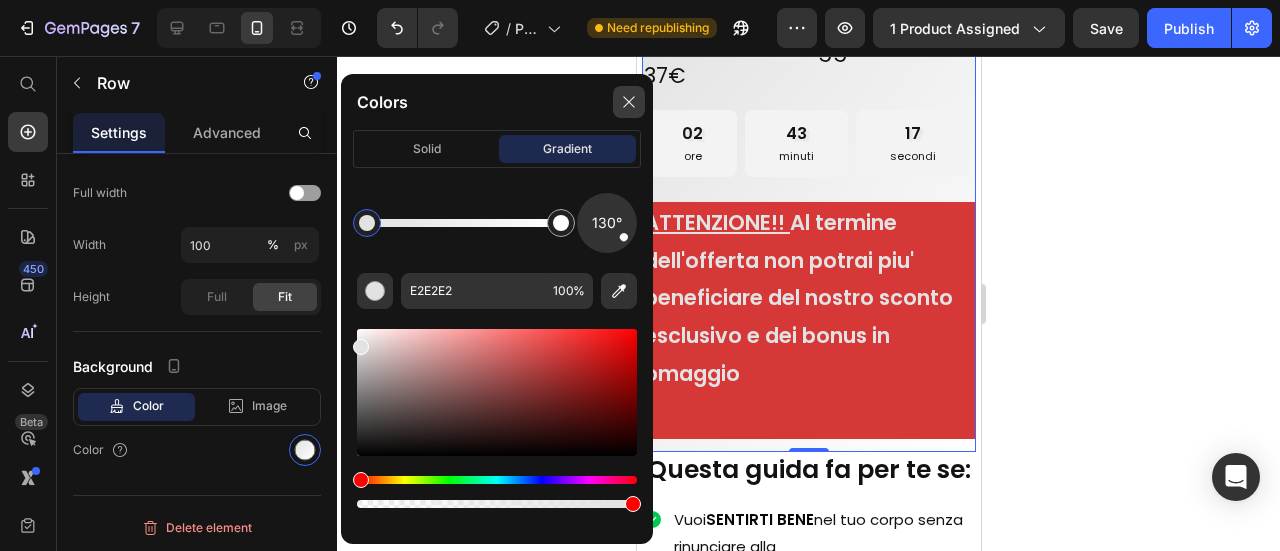click at bounding box center [629, 102] 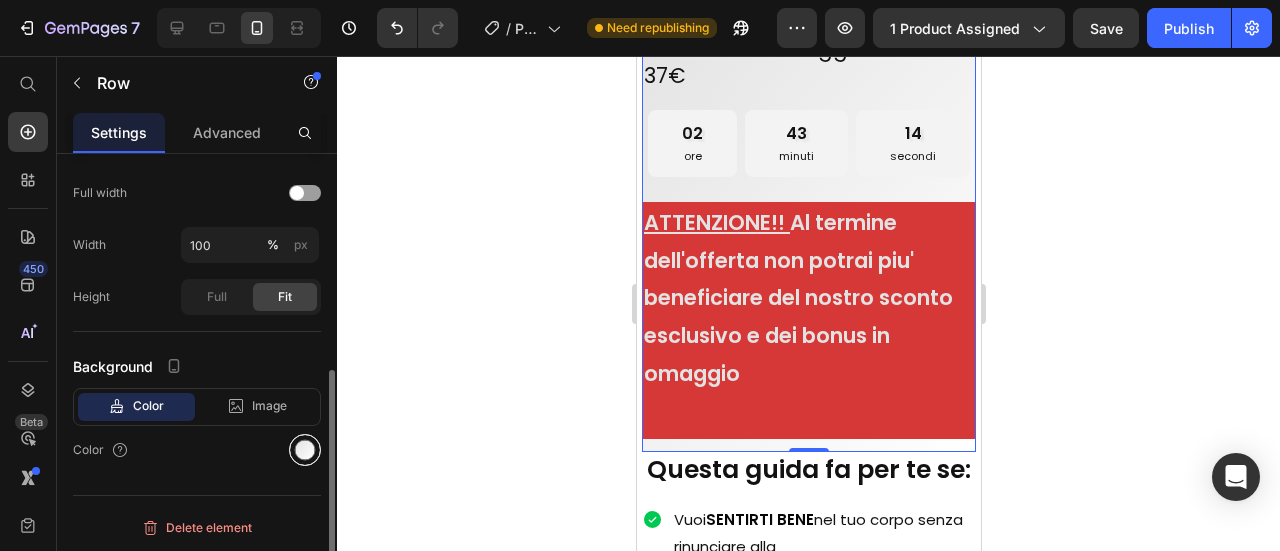 click at bounding box center [305, 450] 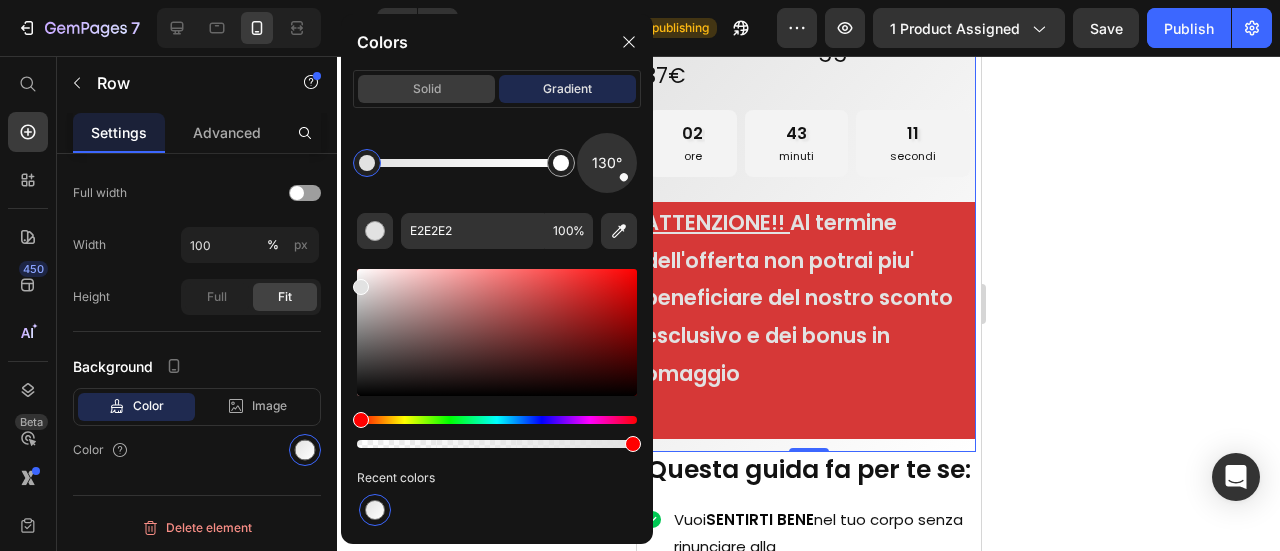 click on "solid" 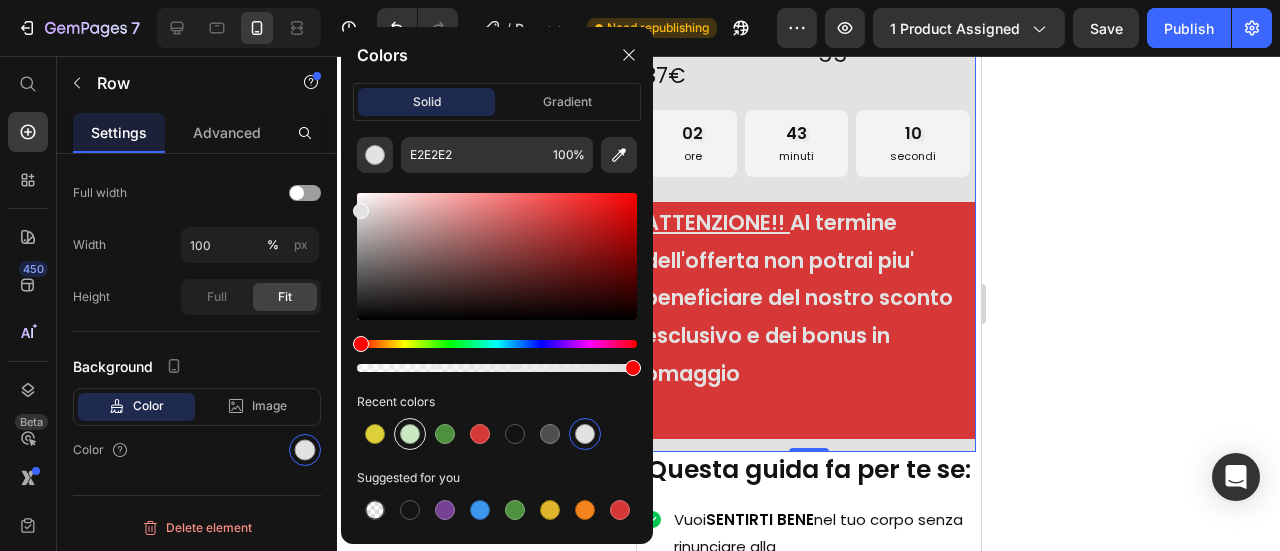 click at bounding box center (410, 434) 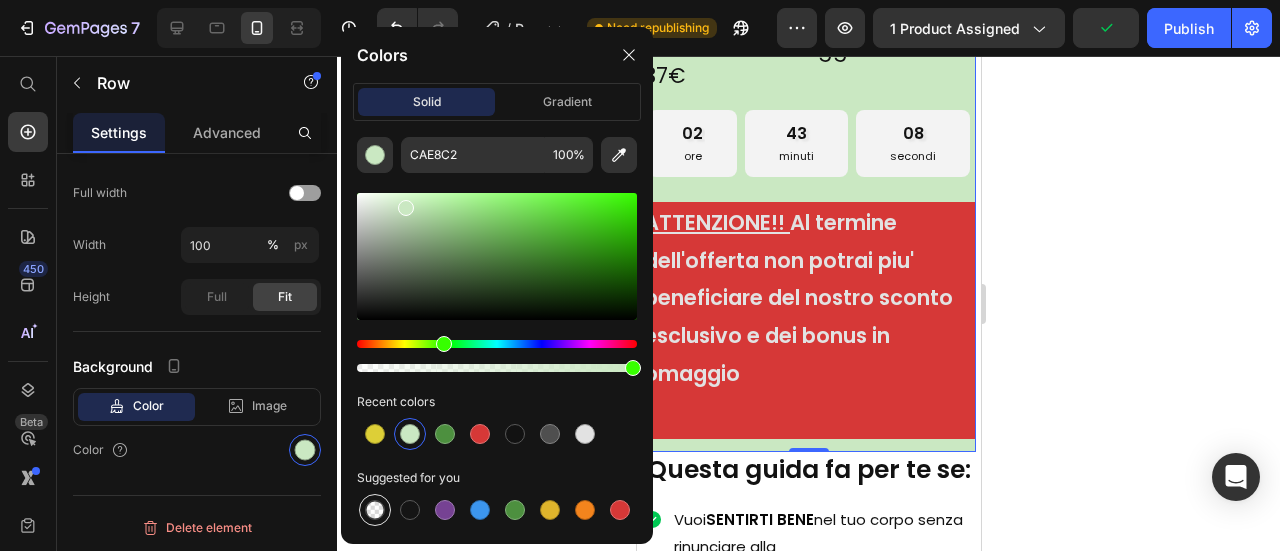 click at bounding box center [375, 510] 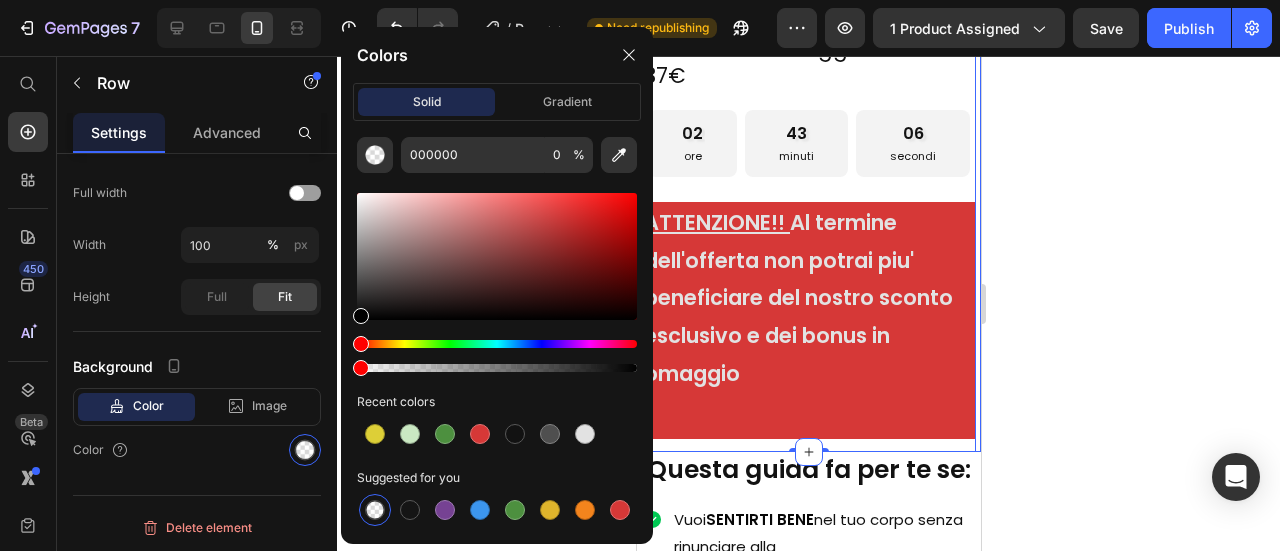 click 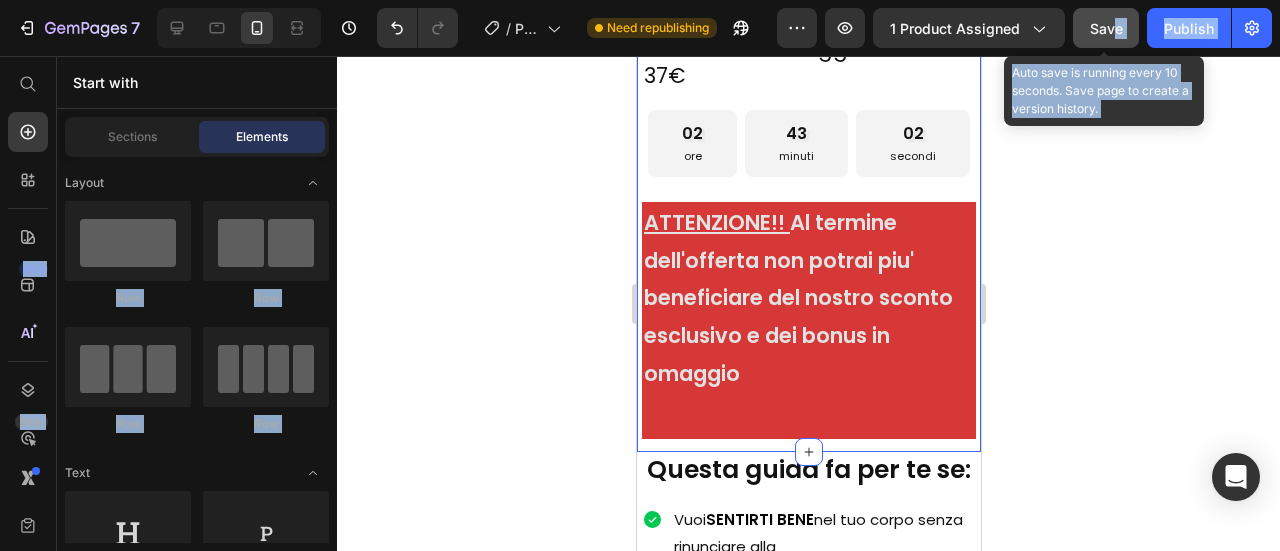 drag, startPoint x: 1094, startPoint y: 208, endPoint x: 1108, endPoint y: 36, distance: 172.56883 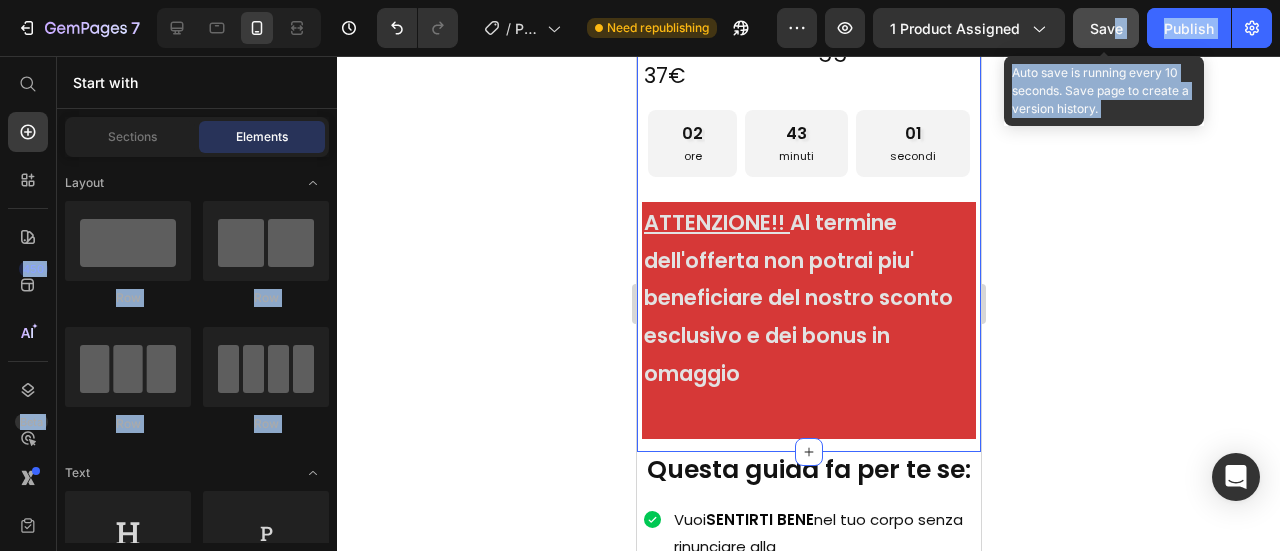 click on "Save" 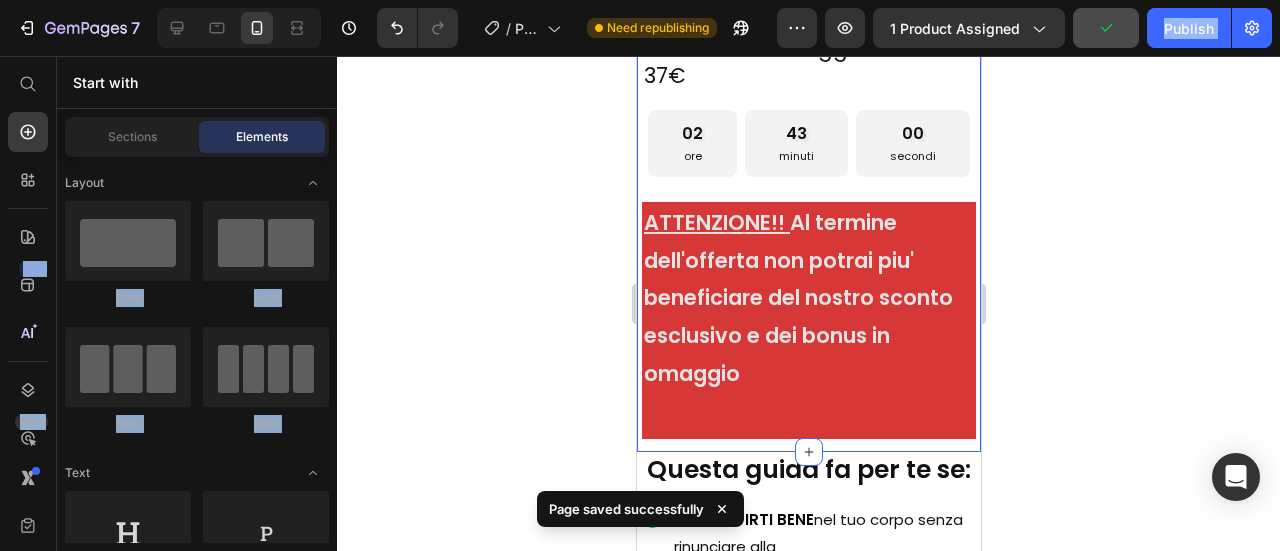 click 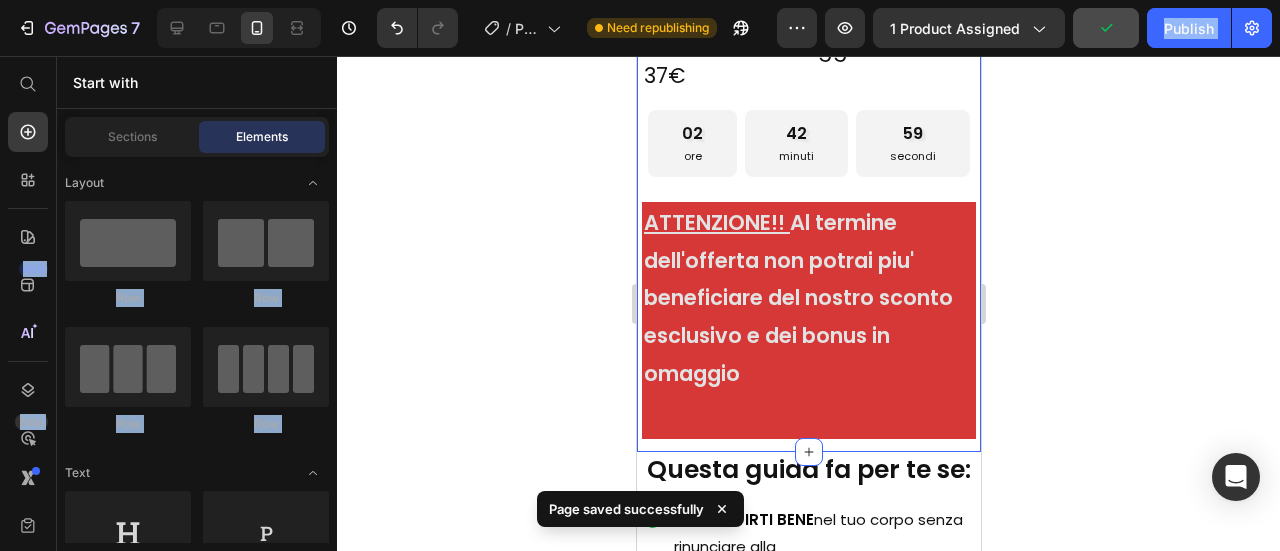 click 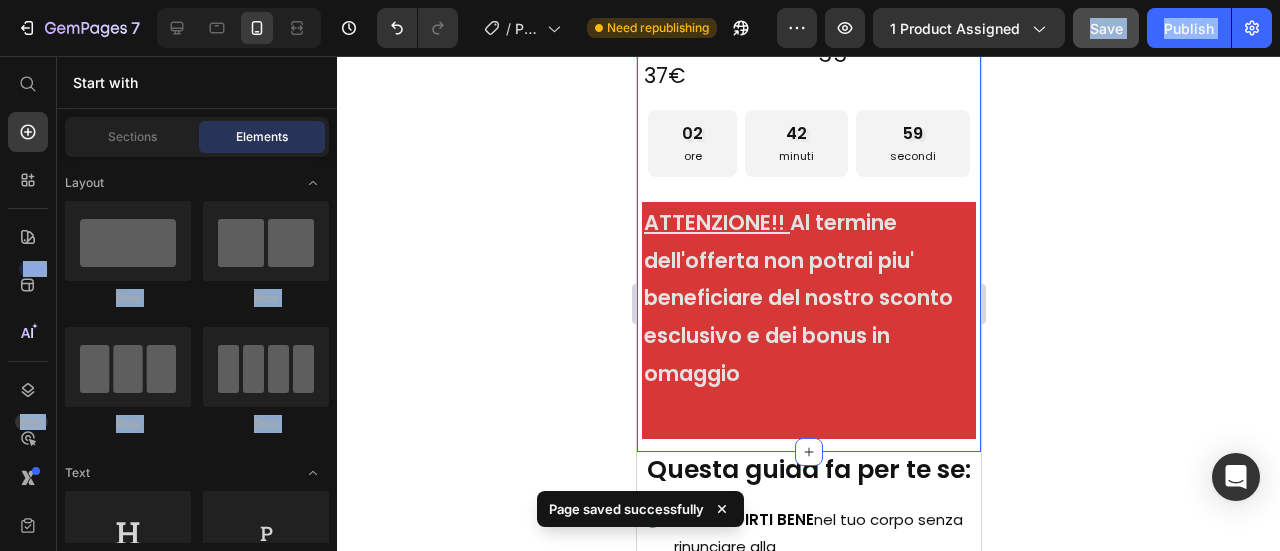 click 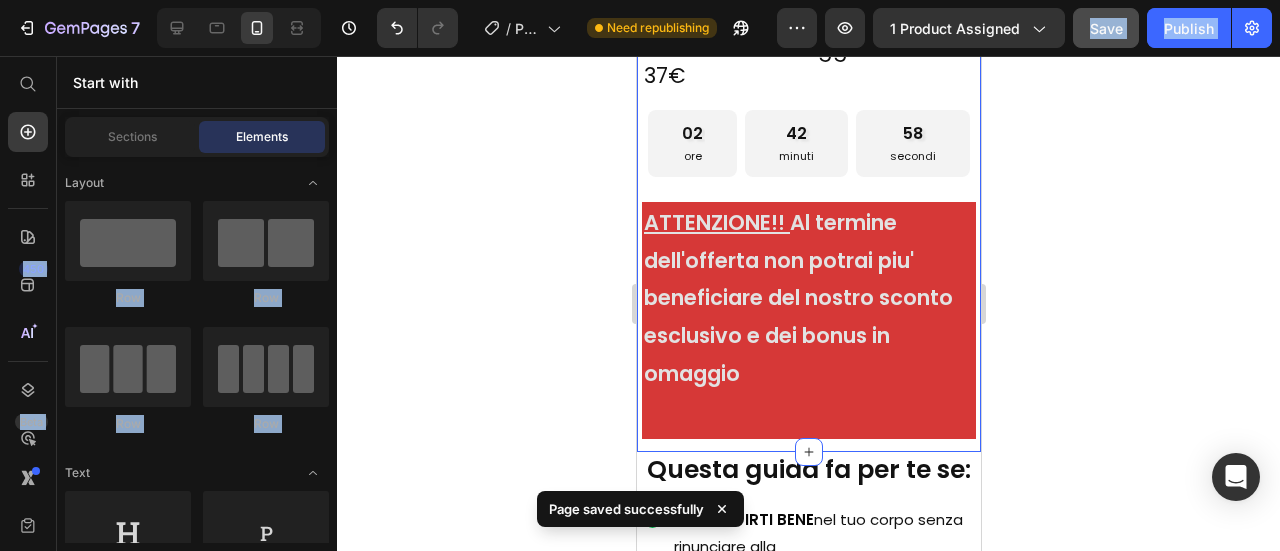 click 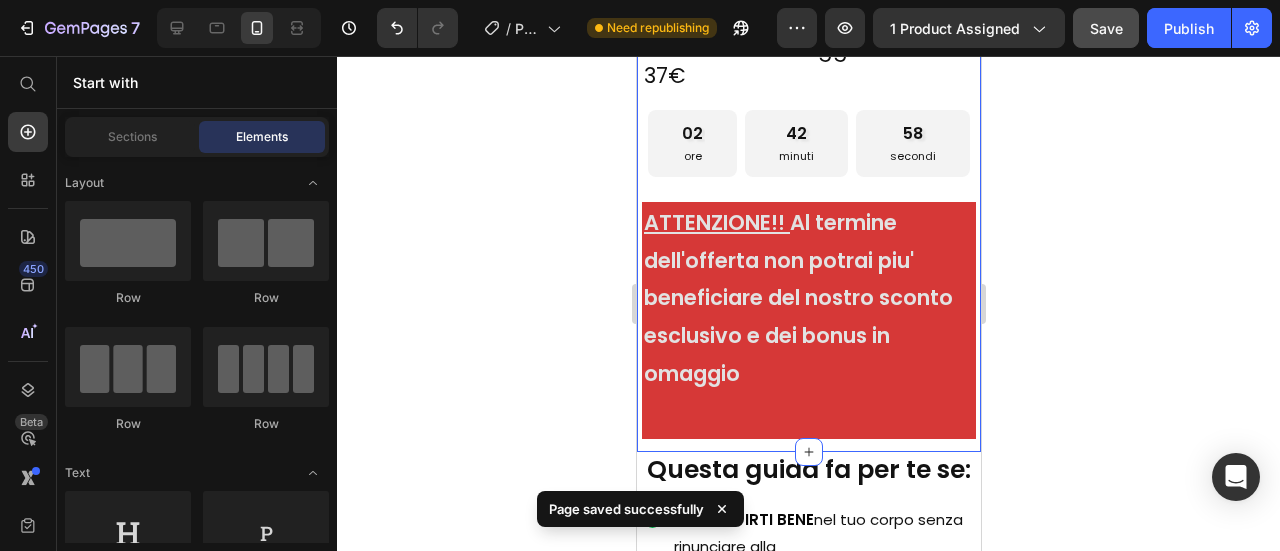 click 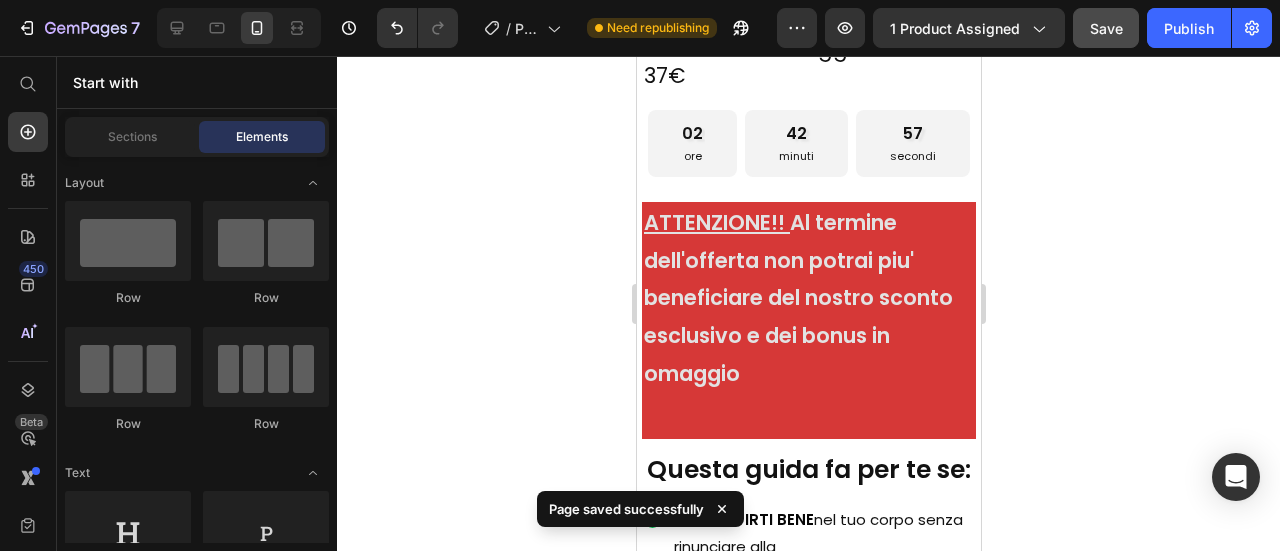 click 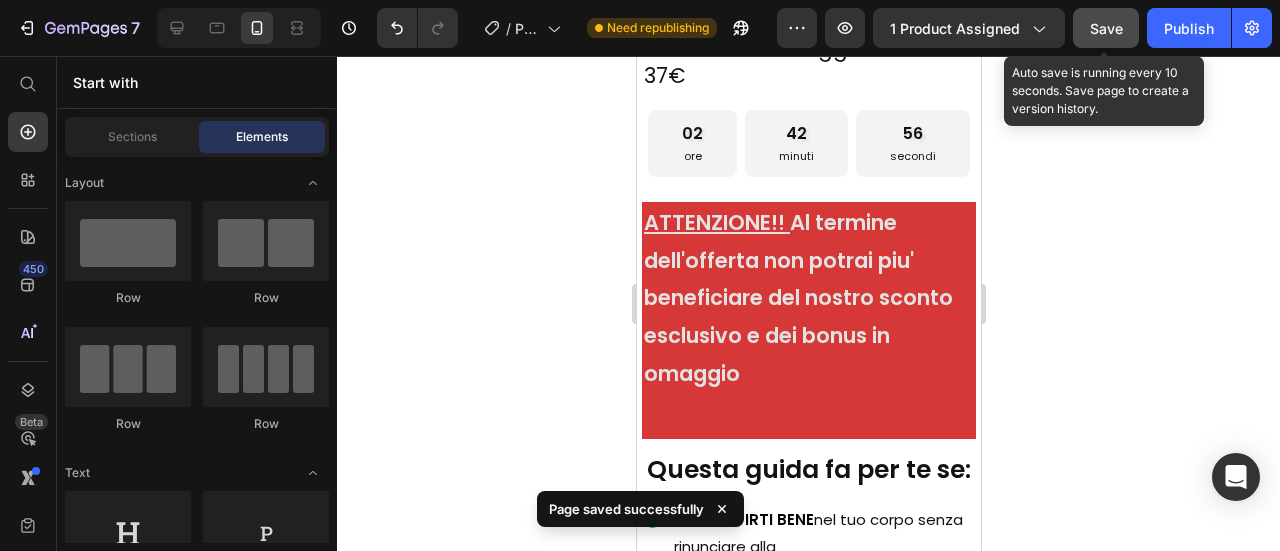 click on "Save" at bounding box center [1106, 28] 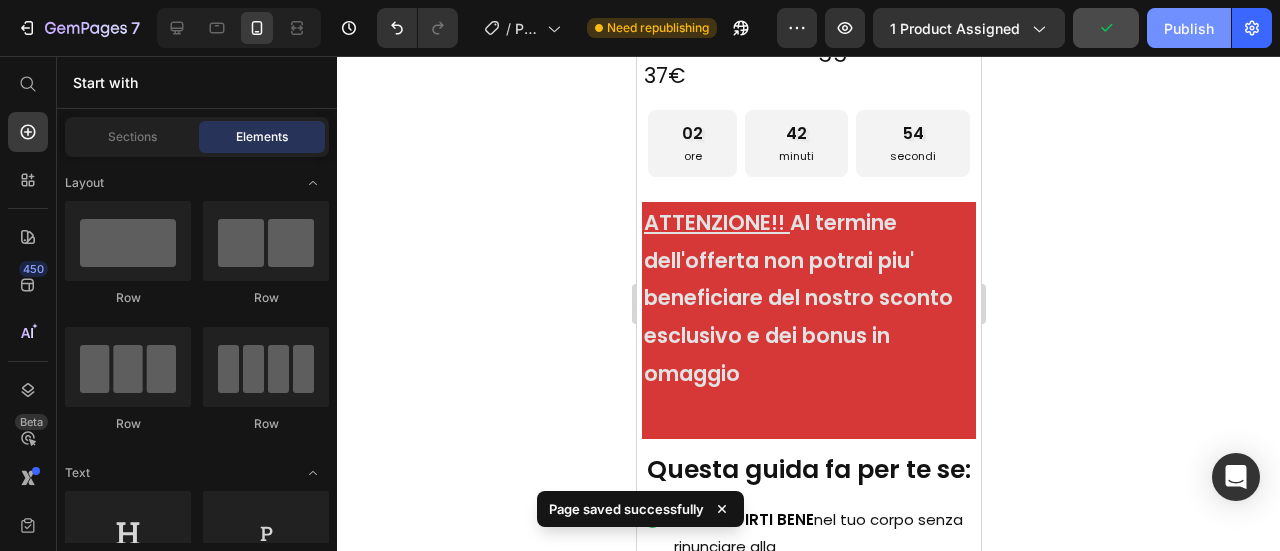 click on "Publish" at bounding box center [1189, 28] 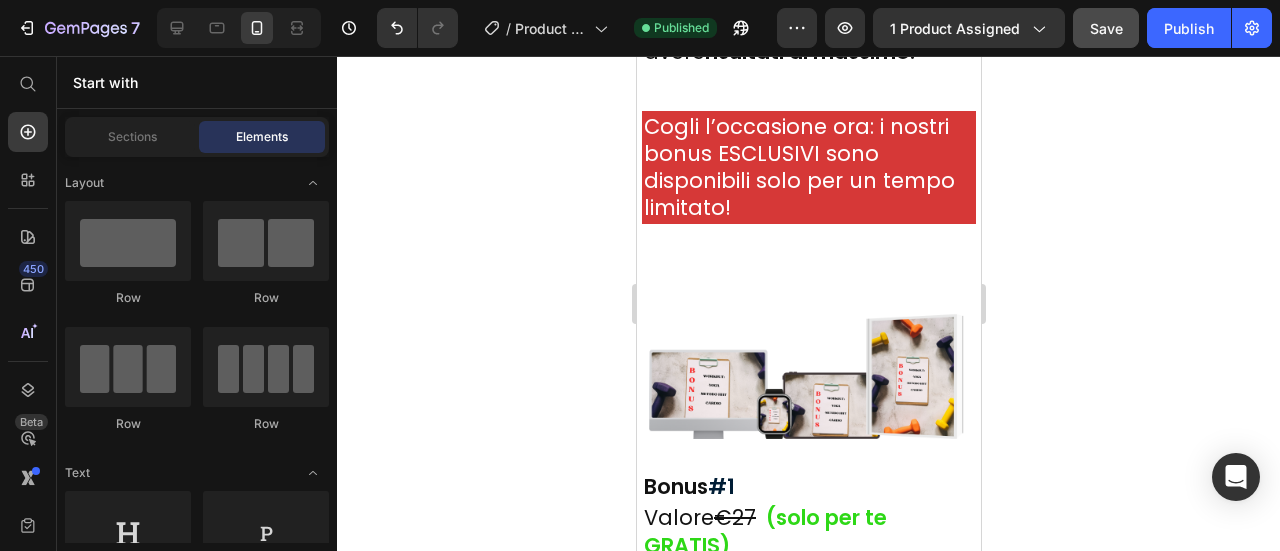 scroll, scrollTop: 7924, scrollLeft: 0, axis: vertical 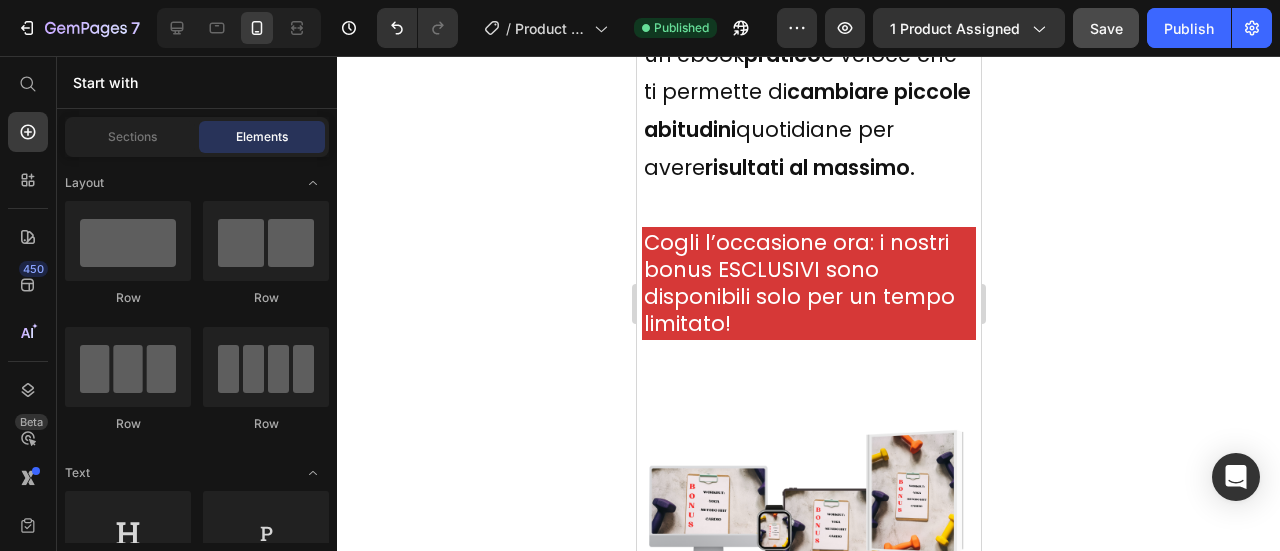 drag, startPoint x: 972, startPoint y: 374, endPoint x: 1622, endPoint y: 415, distance: 651.2918 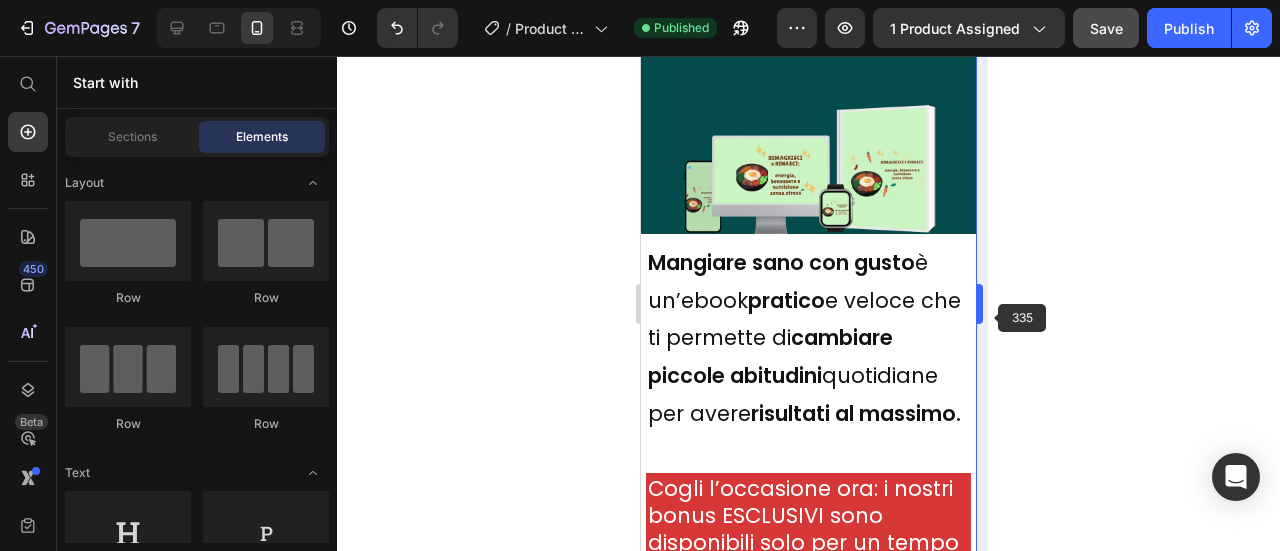 scroll, scrollTop: 6878, scrollLeft: 0, axis: vertical 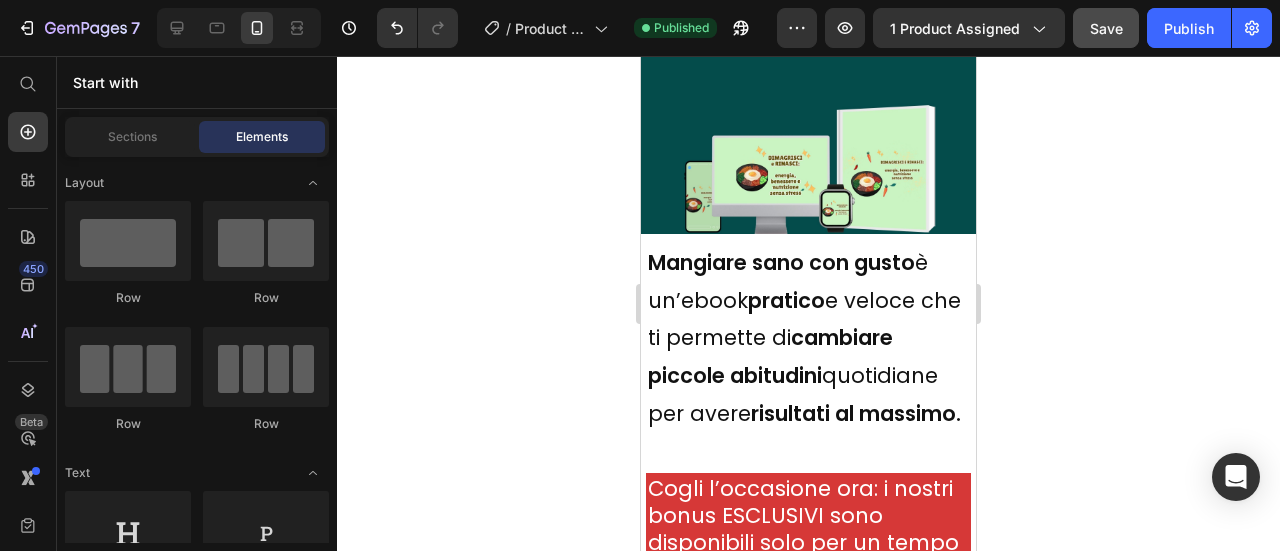 click 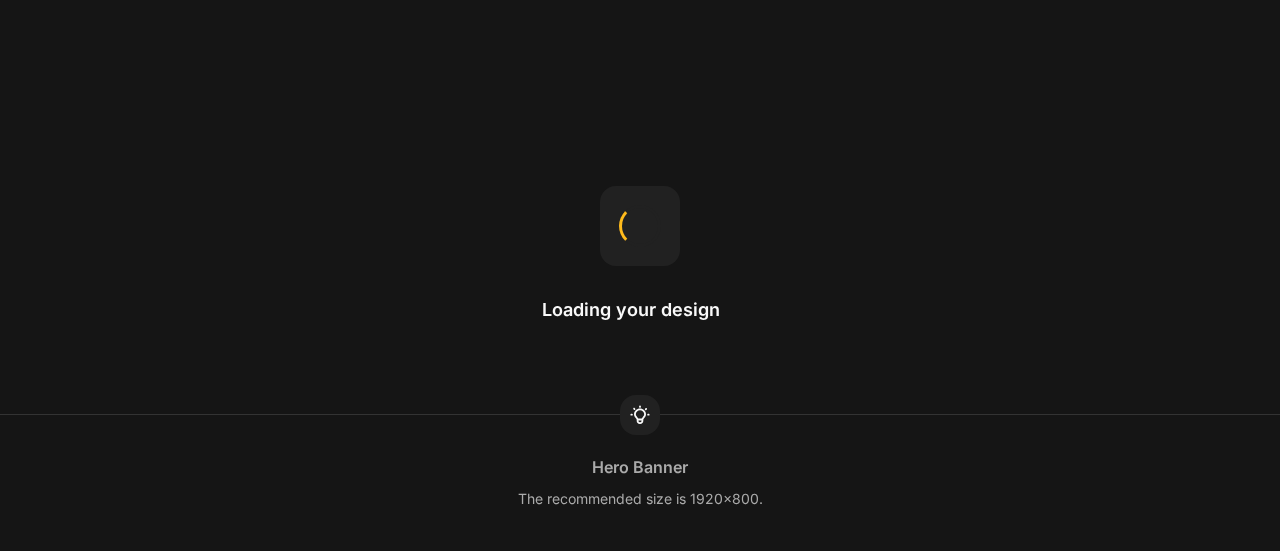 scroll, scrollTop: 0, scrollLeft: 0, axis: both 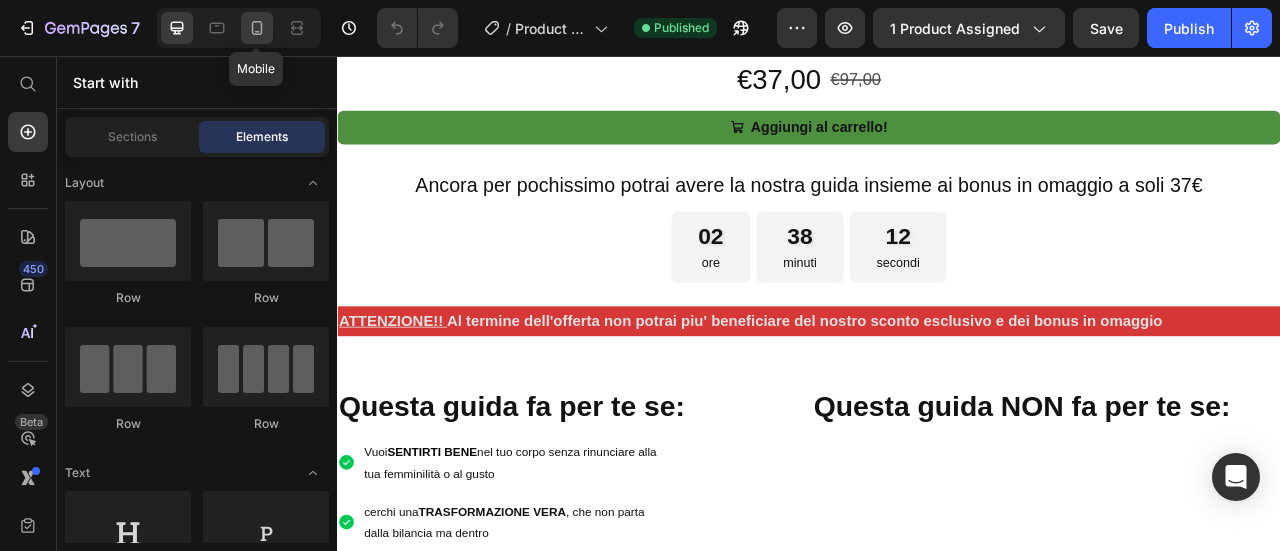 click 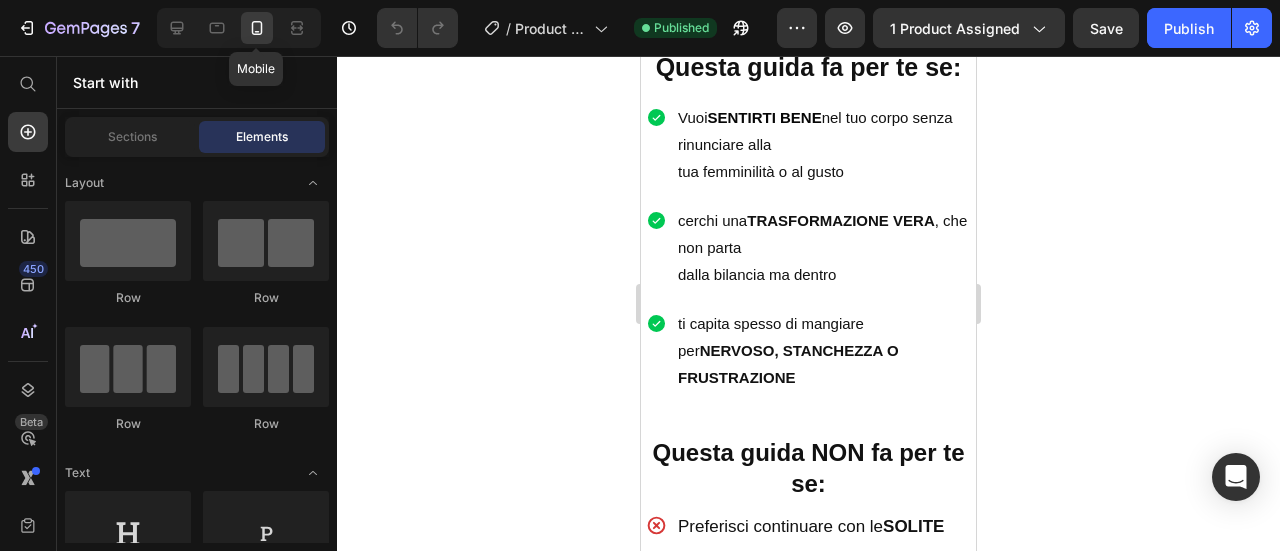 scroll, scrollTop: 1119, scrollLeft: 0, axis: vertical 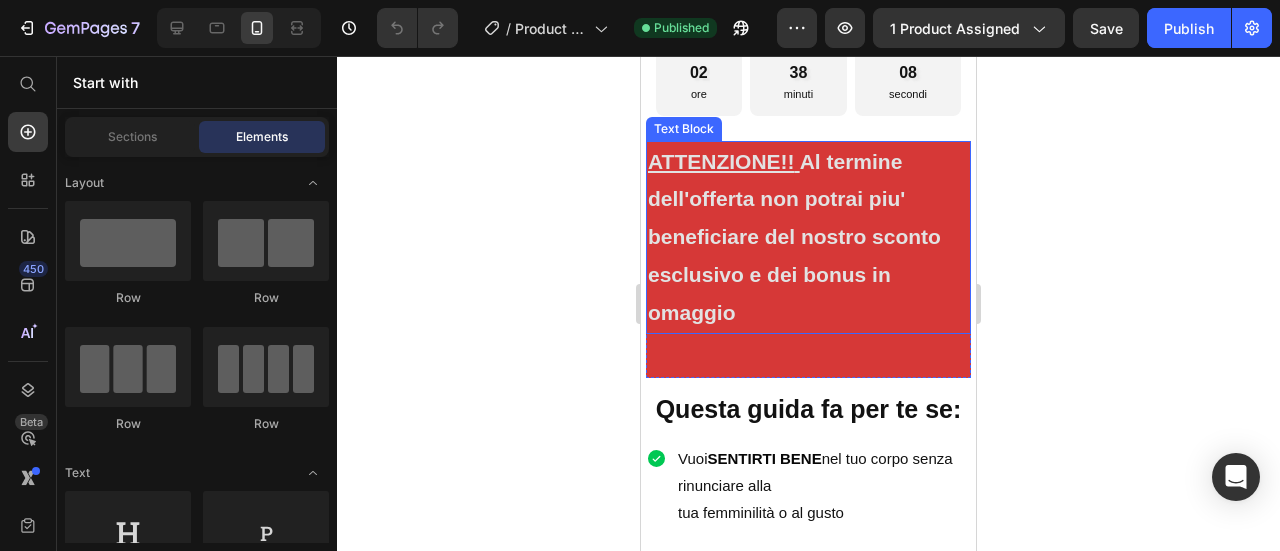 click on "ATTENZIONE!!    Al termine dell'offerta non potrai piu' beneficiare del nostro sconto esclusivo e dei bonus in omaggio" at bounding box center [808, 237] 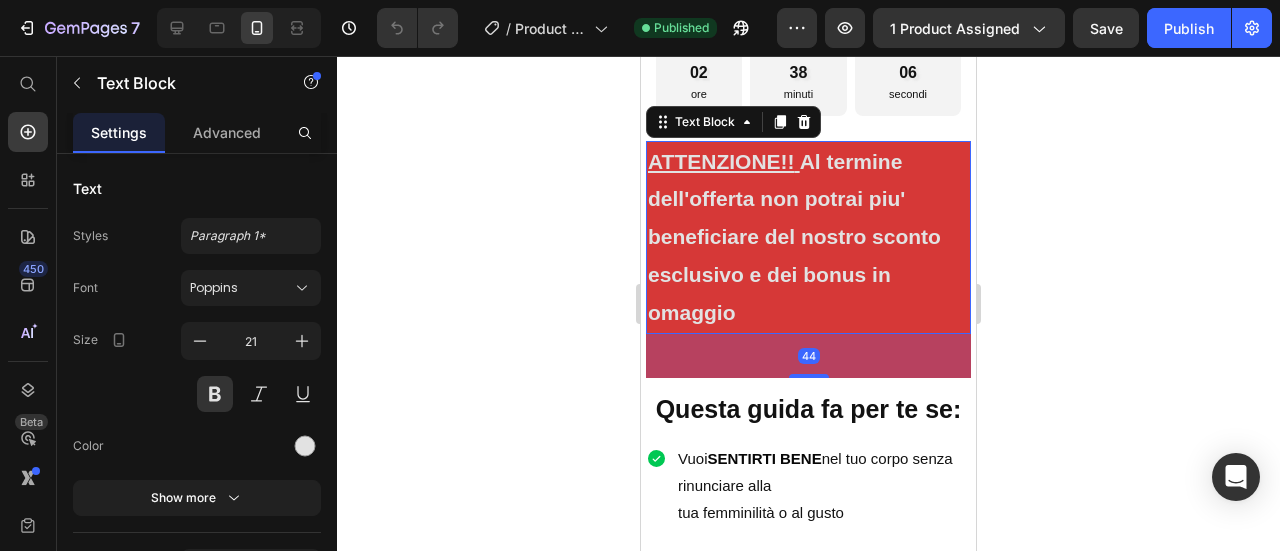 click on "44" at bounding box center [808, 356] 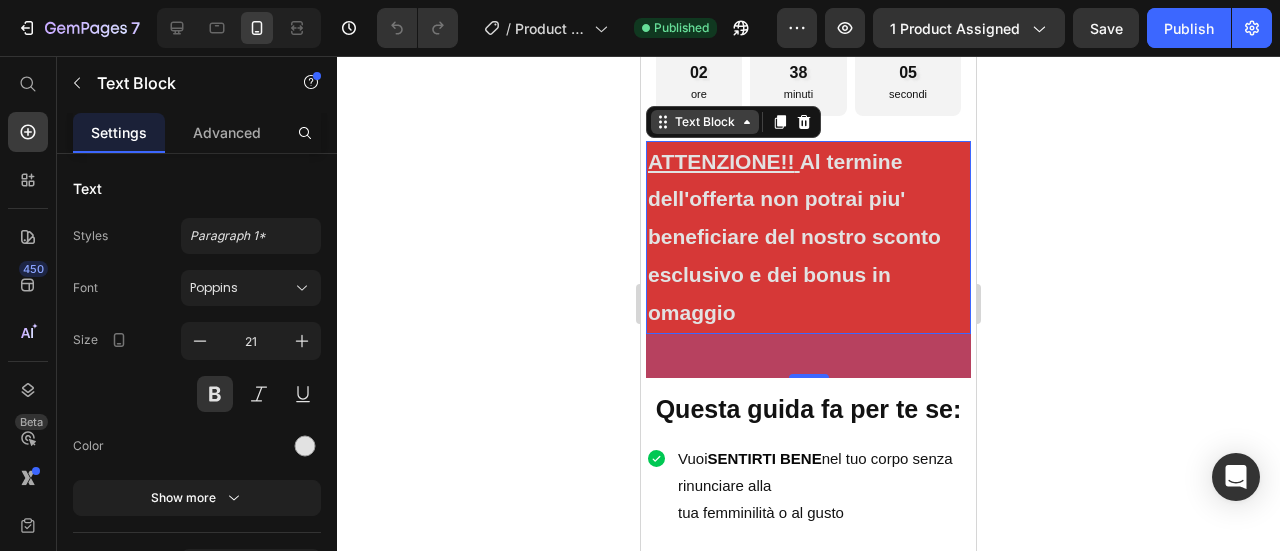 click on "Text Block" at bounding box center (705, 122) 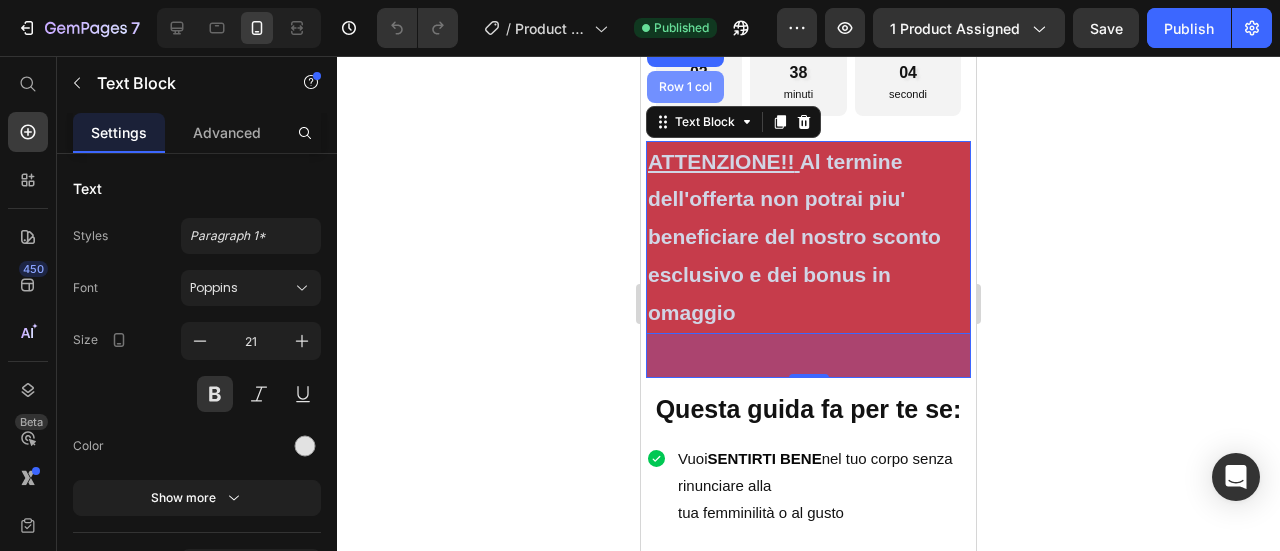 click on "Row 1 col" at bounding box center (685, 87) 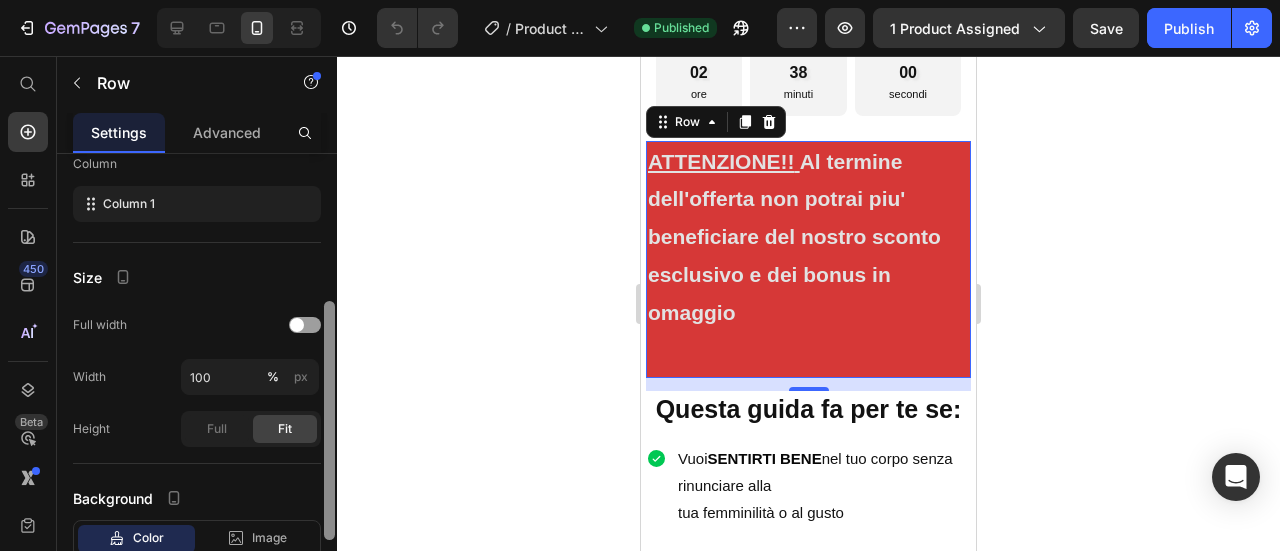 scroll, scrollTop: 294, scrollLeft: 0, axis: vertical 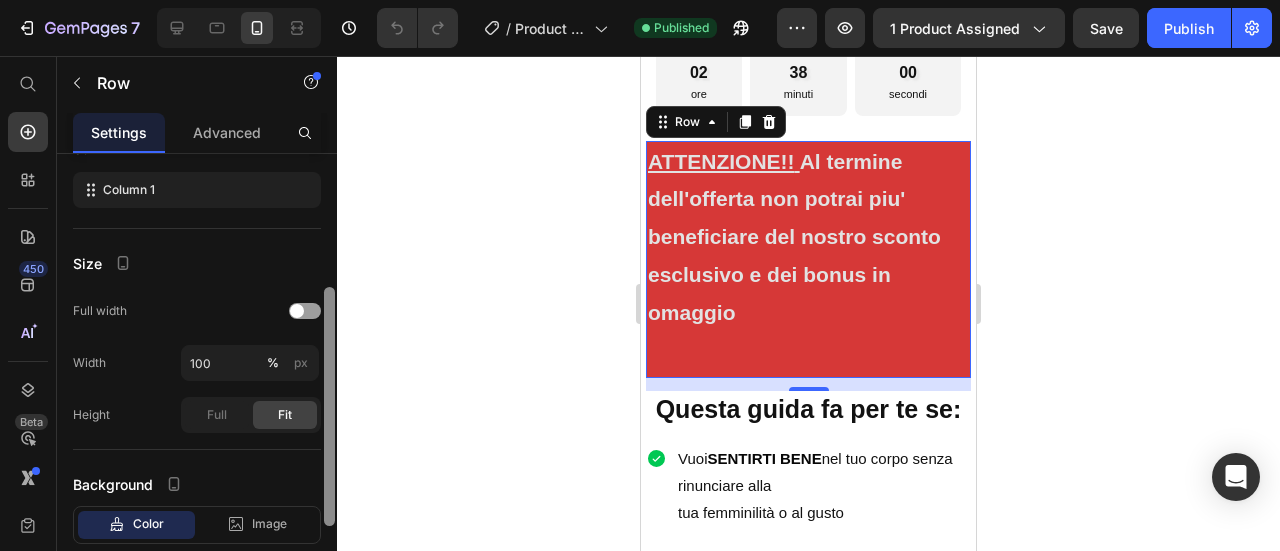 drag, startPoint x: 331, startPoint y: 258, endPoint x: 344, endPoint y: 413, distance: 155.5442 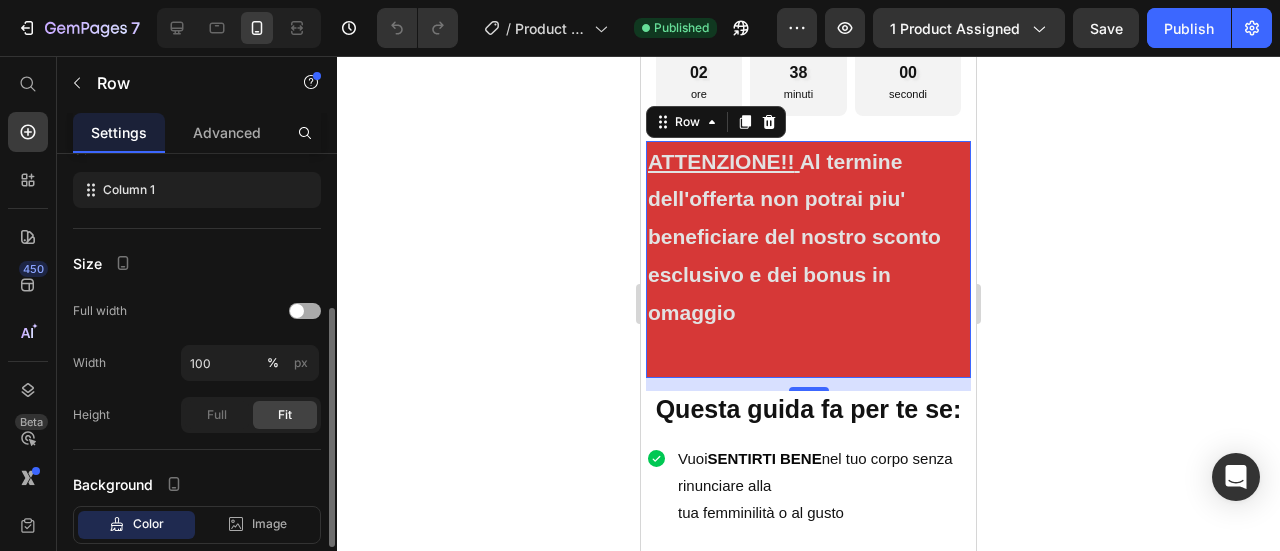click at bounding box center (297, 311) 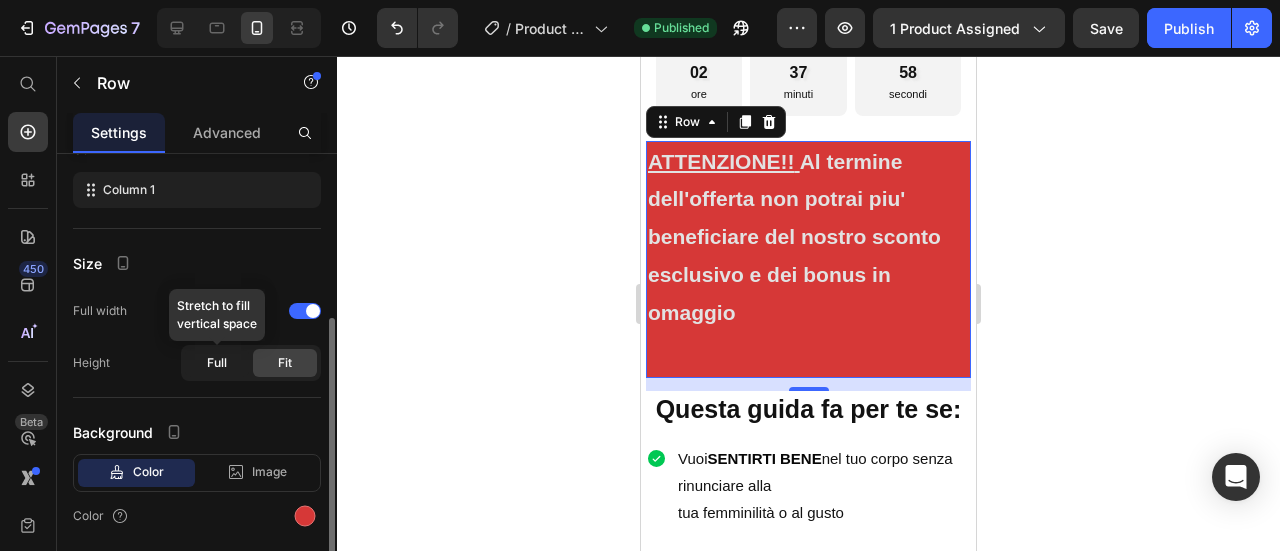 click on "Full" 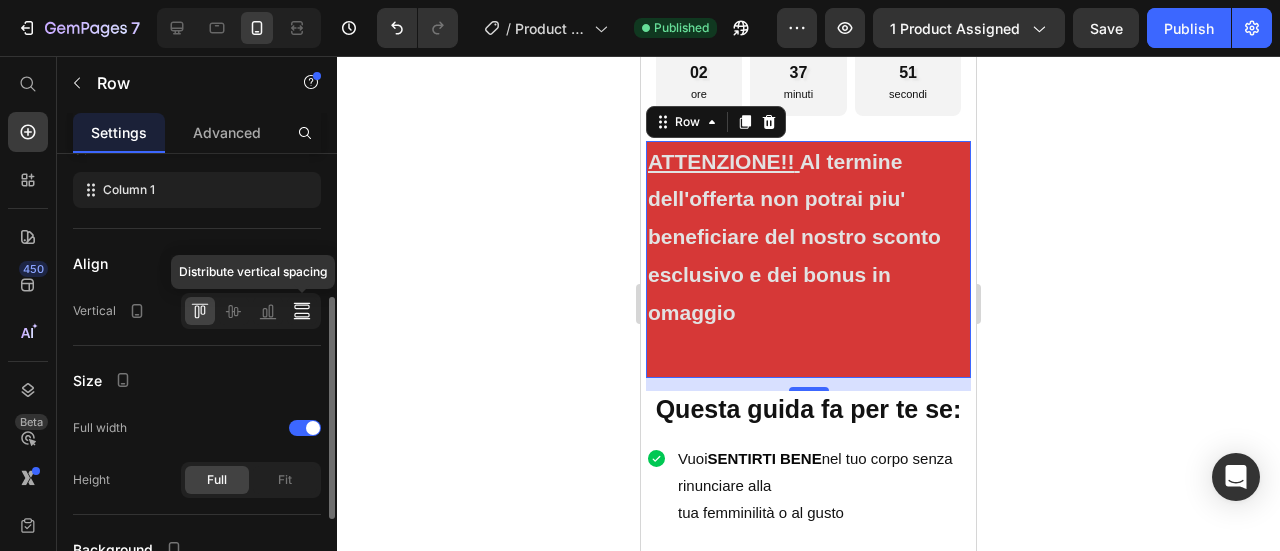 click 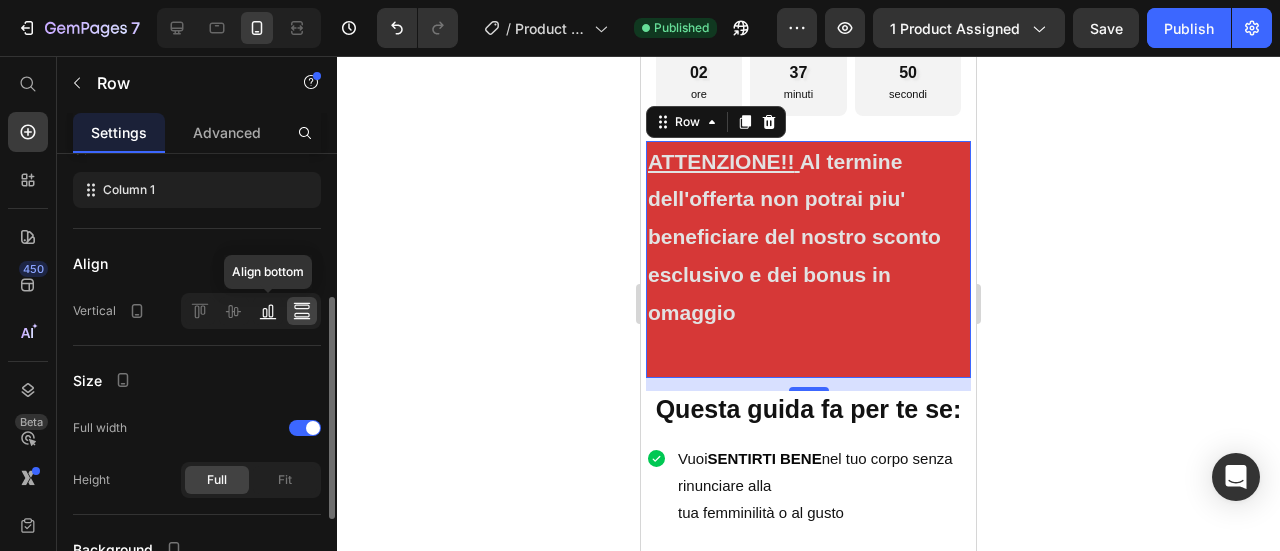 click 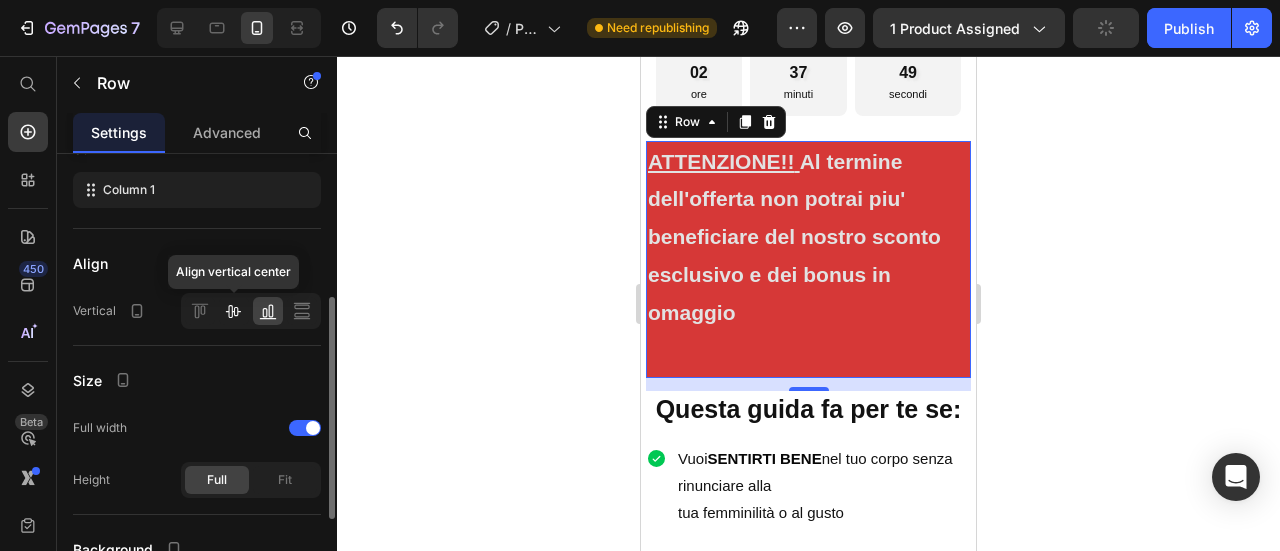 click 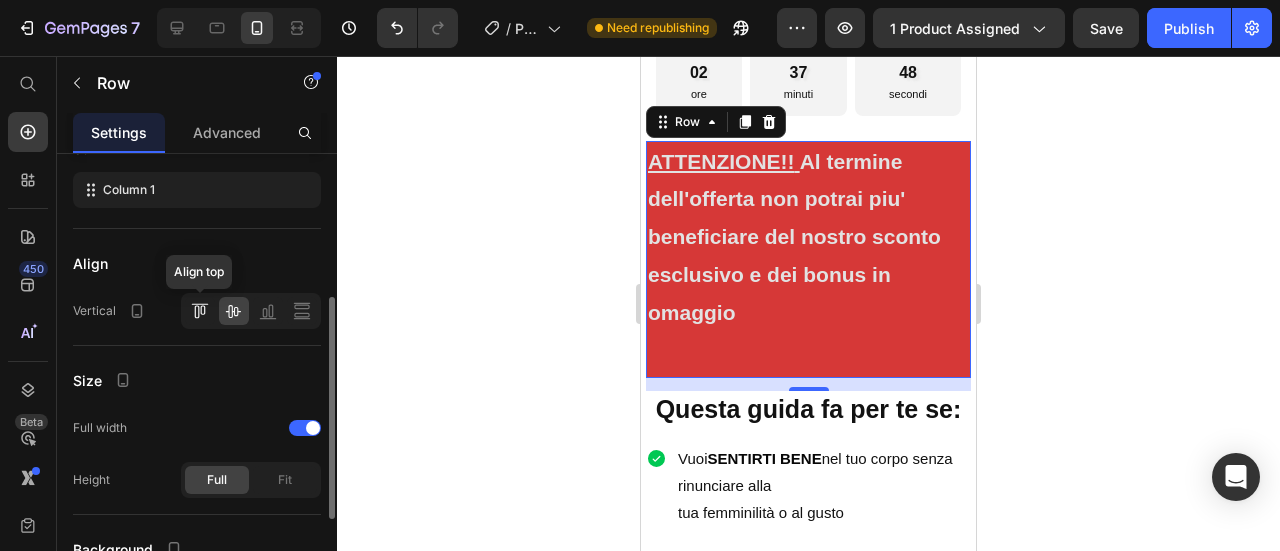 click 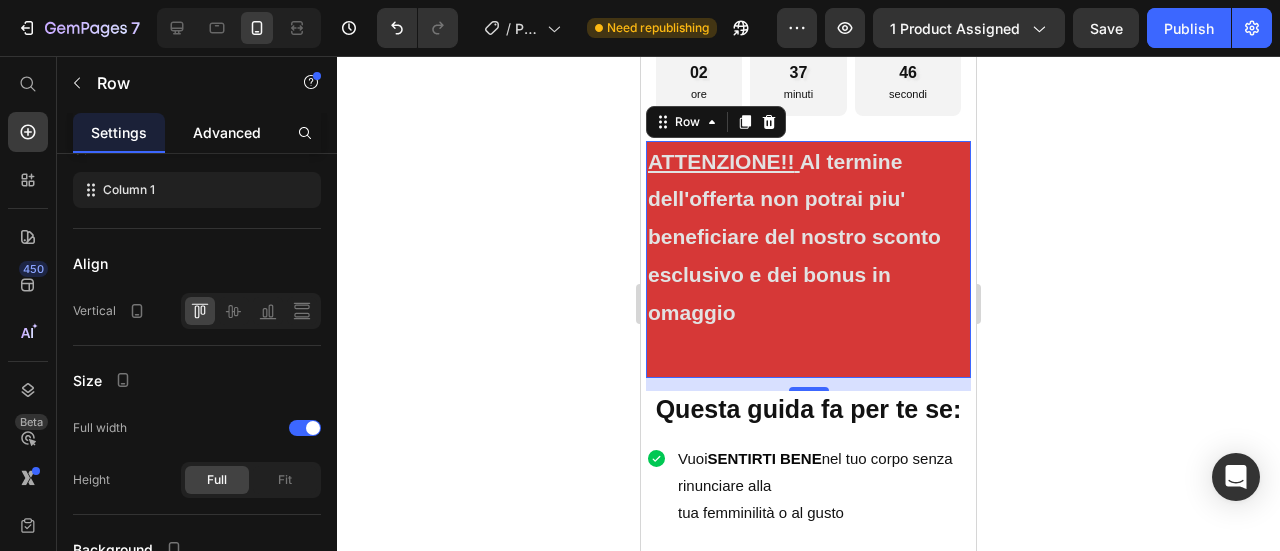 click on "Advanced" at bounding box center (227, 132) 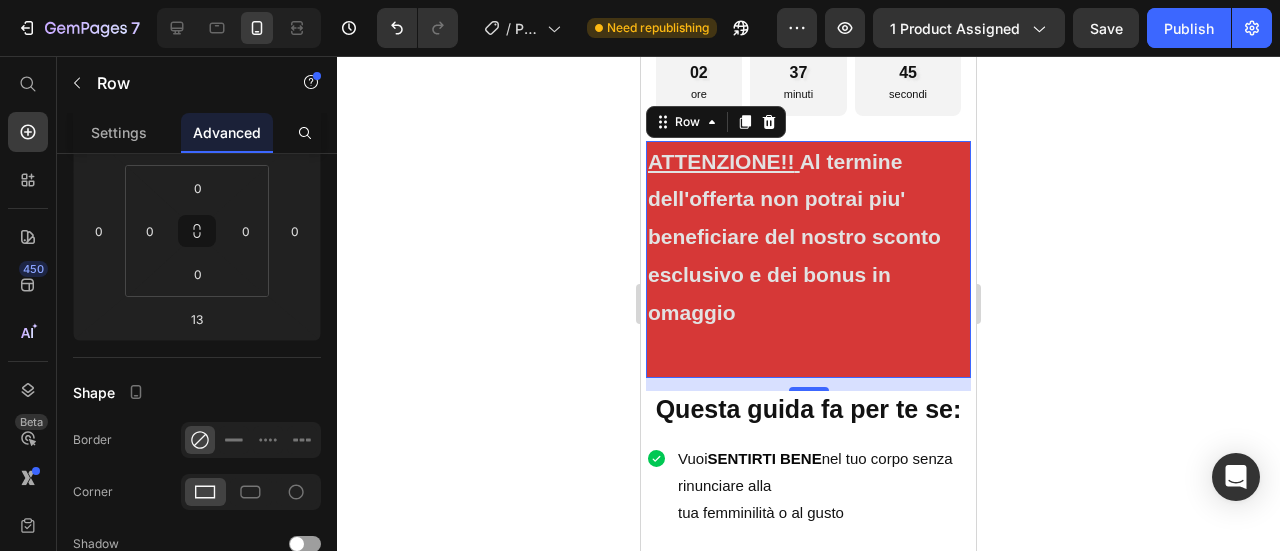 scroll, scrollTop: 0, scrollLeft: 0, axis: both 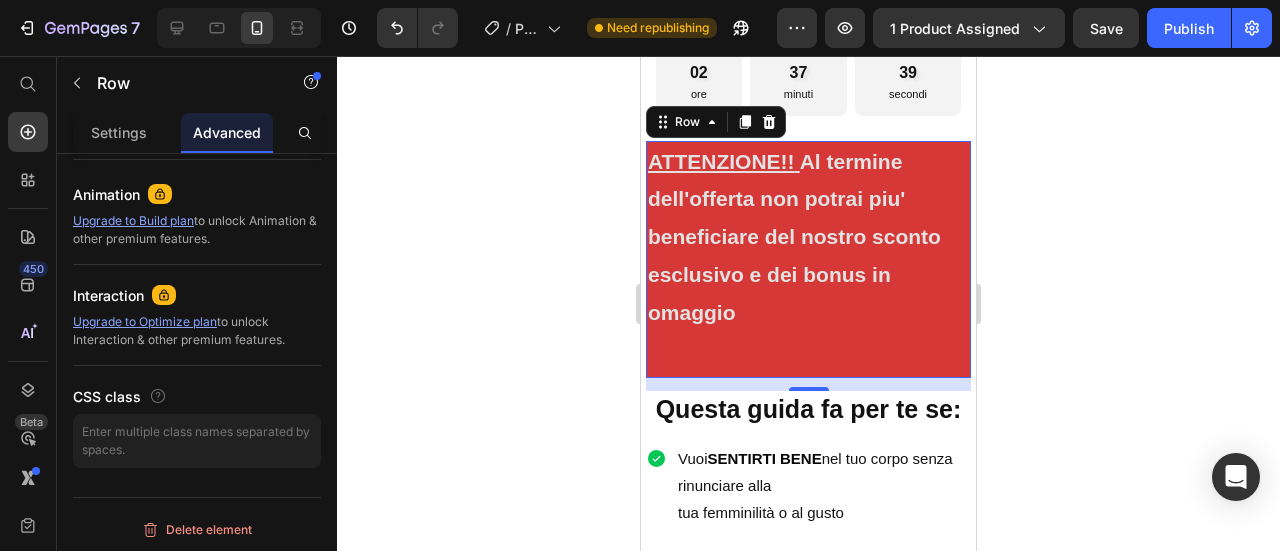 drag, startPoint x: 332, startPoint y: 243, endPoint x: 312, endPoint y: 245, distance: 20.09975 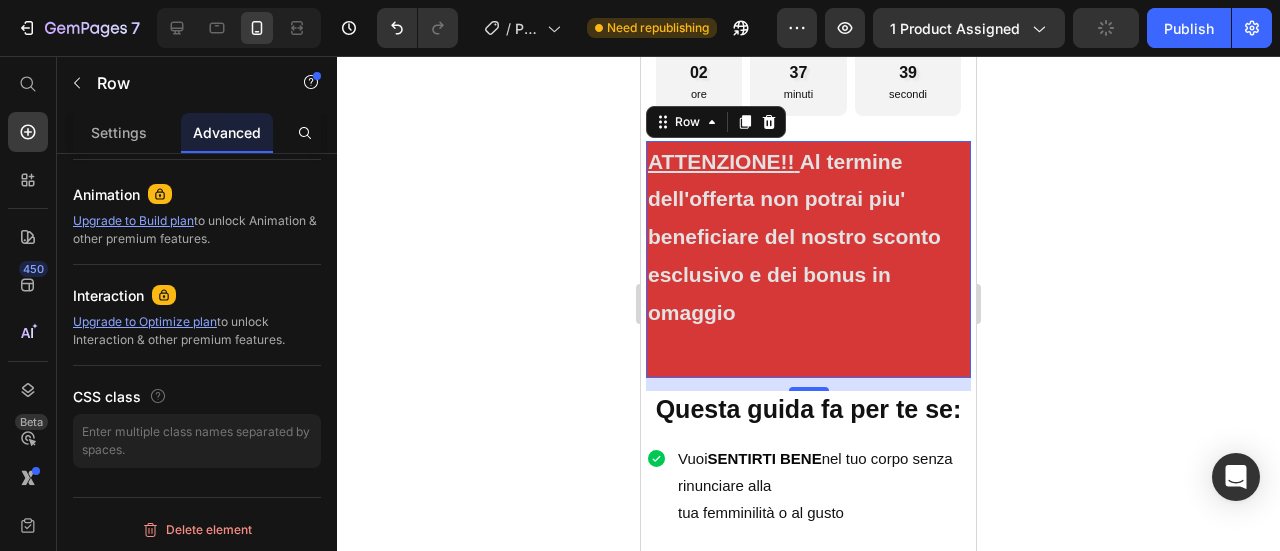 scroll, scrollTop: 6, scrollLeft: 0, axis: vertical 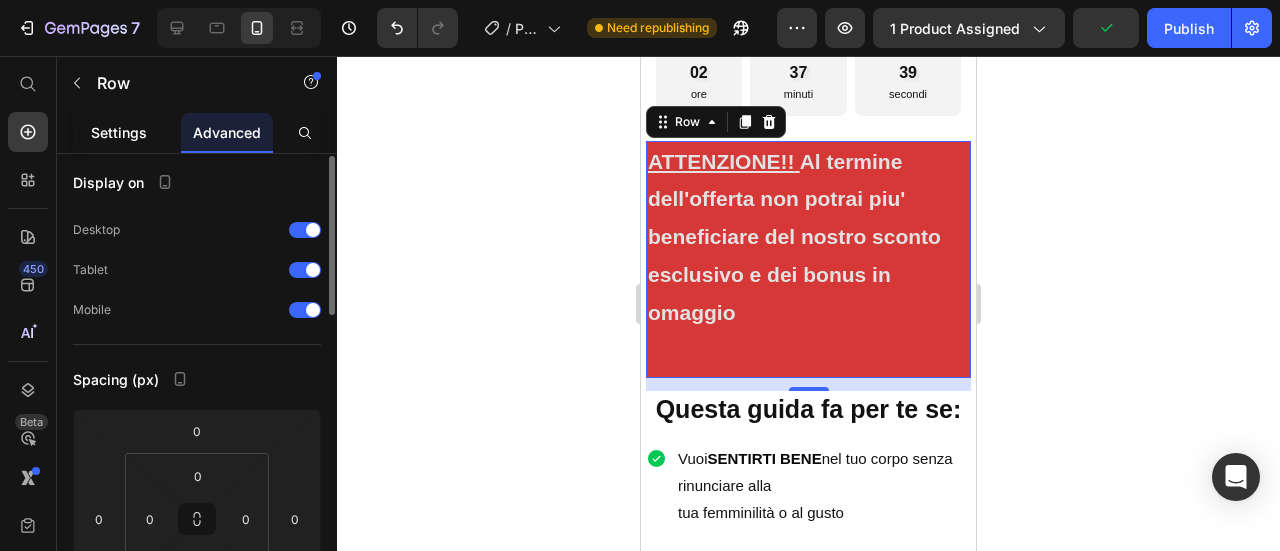 click on "Settings" at bounding box center [119, 132] 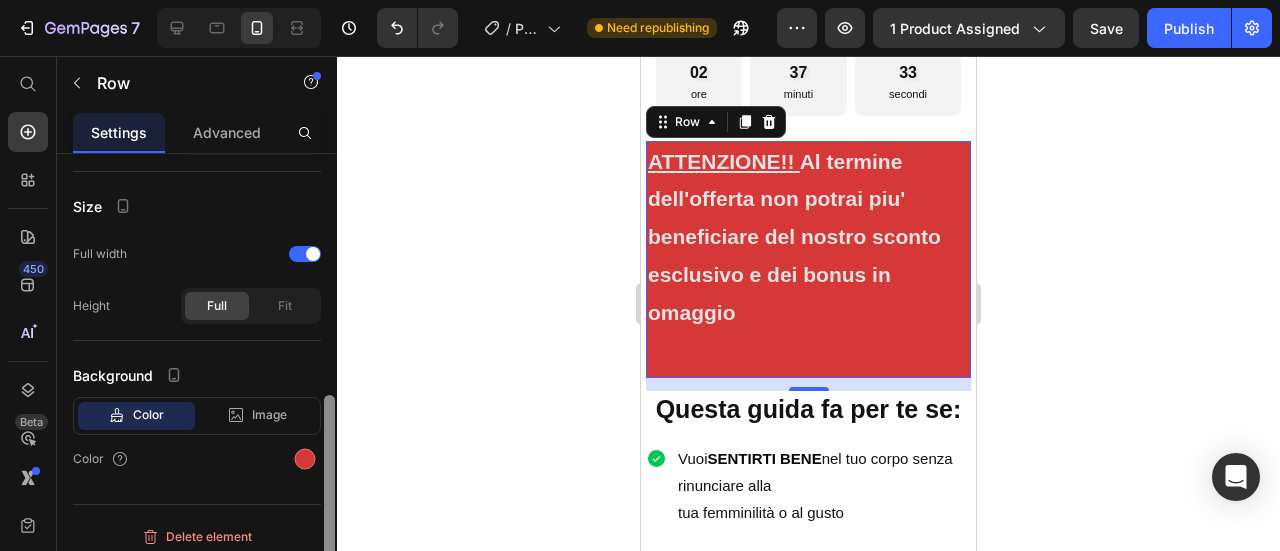 scroll, scrollTop: 476, scrollLeft: 0, axis: vertical 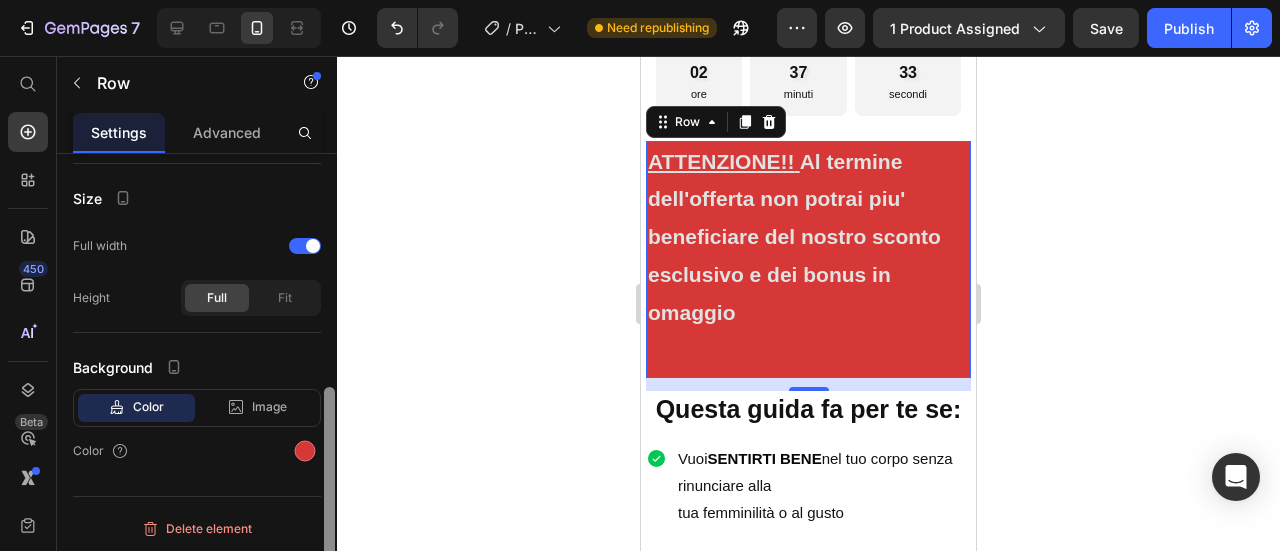drag, startPoint x: 332, startPoint y: 291, endPoint x: 353, endPoint y: 537, distance: 246.89471 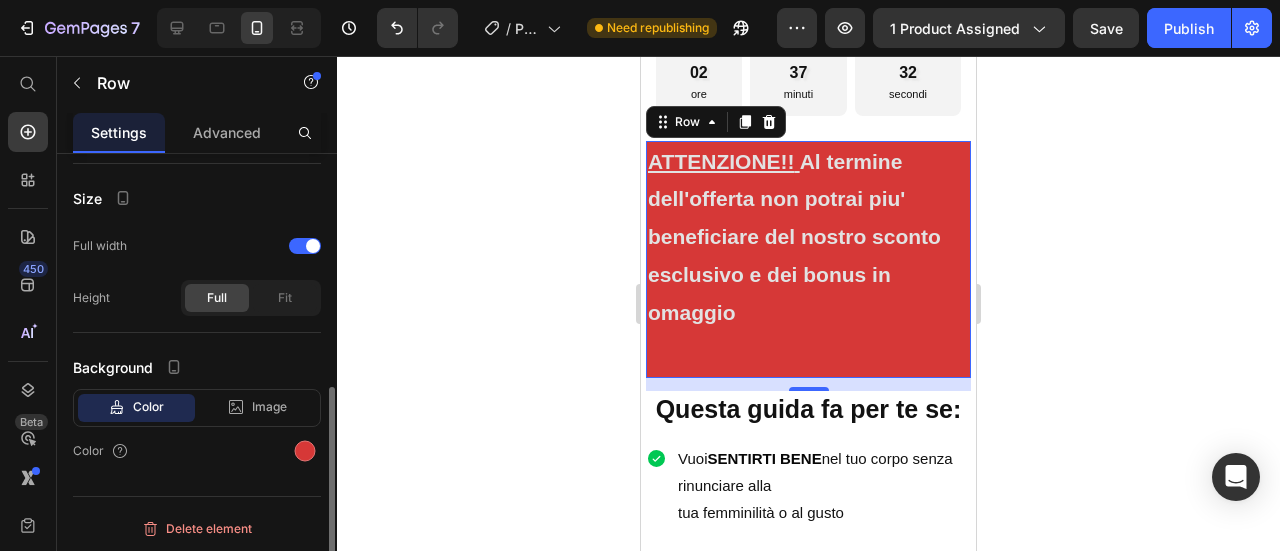 click 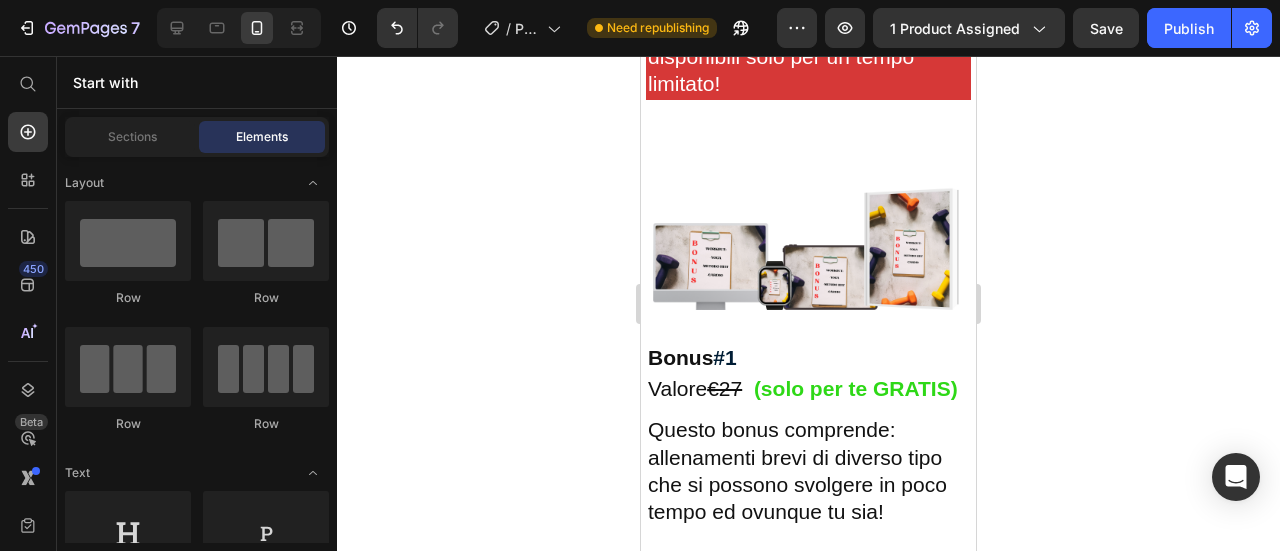 scroll, scrollTop: 8226, scrollLeft: 0, axis: vertical 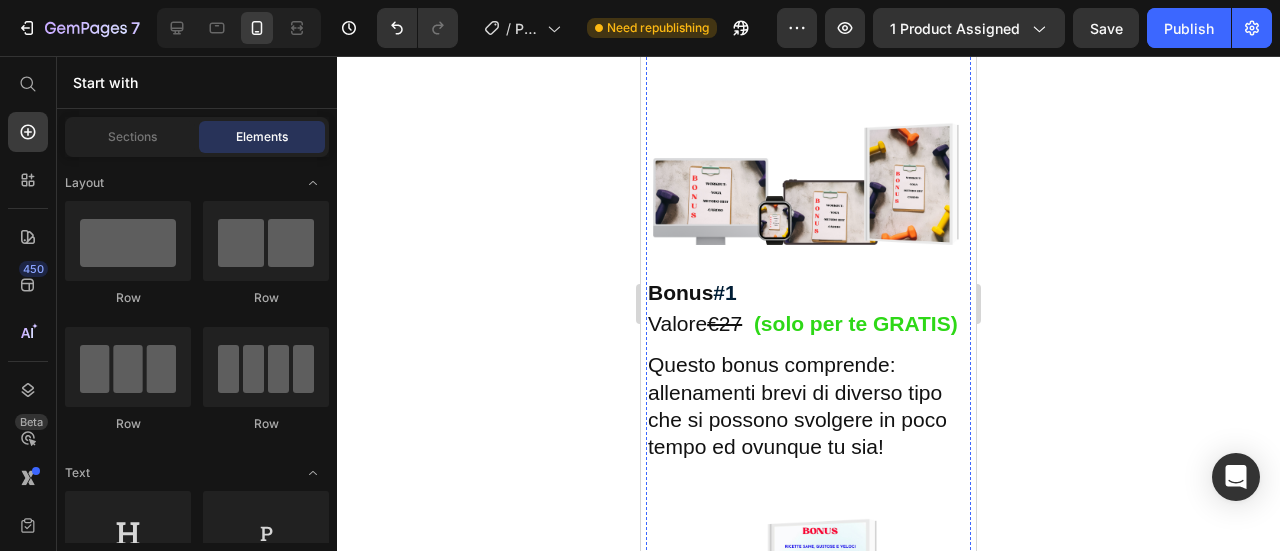 click on "Cogli l’occasione ora: i nostri bonus ESCLUSIVI sono disponibili solo per un tempo limitato!" at bounding box center [808, -22] 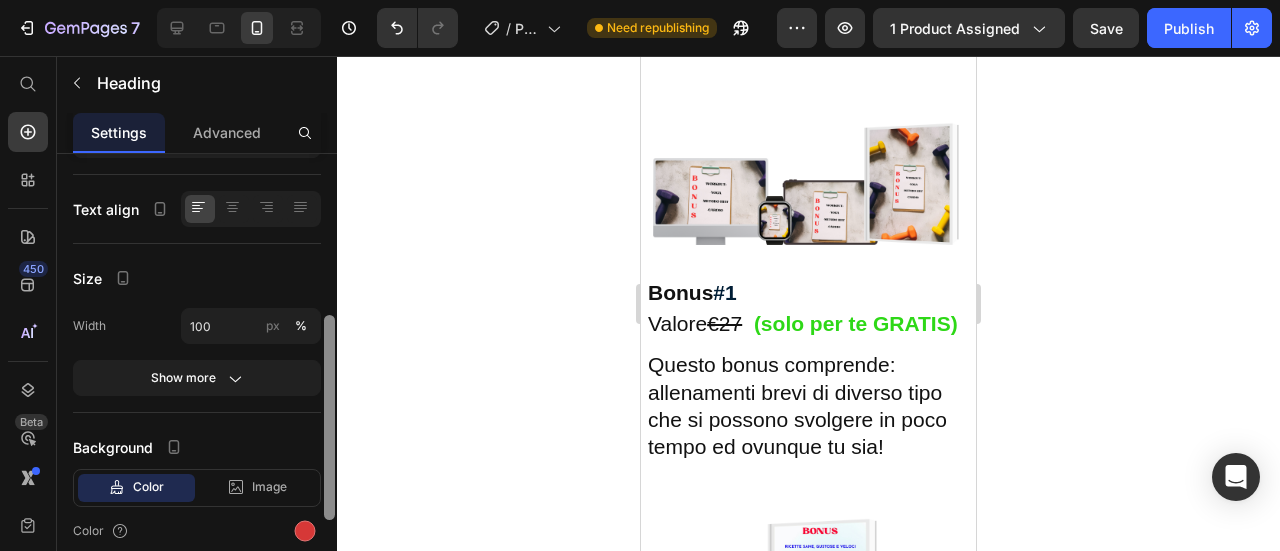 scroll, scrollTop: 368, scrollLeft: 0, axis: vertical 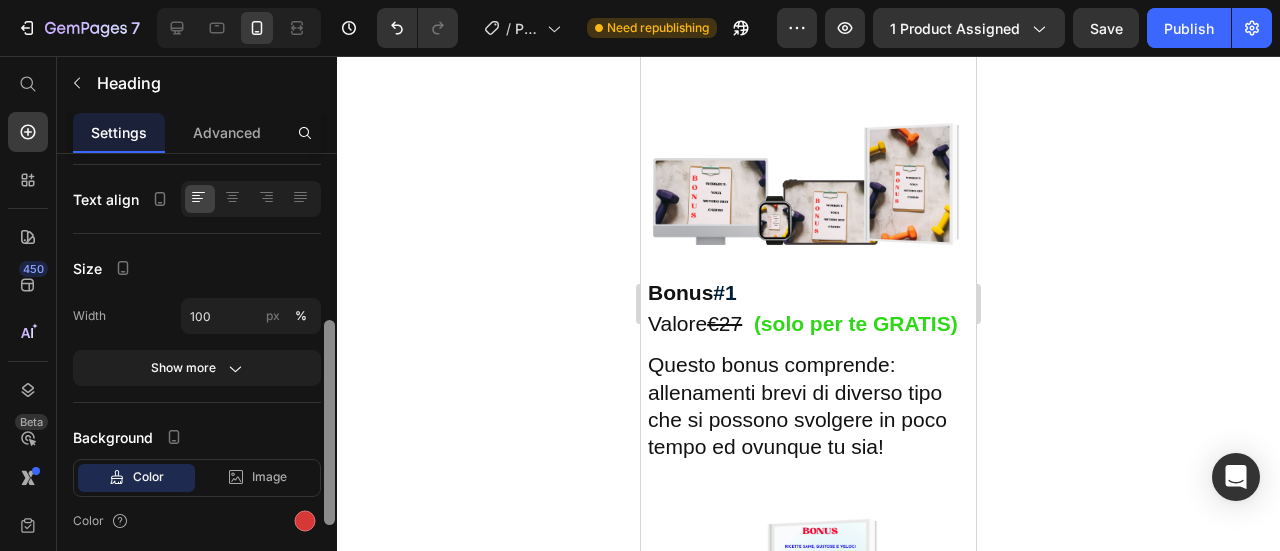 drag, startPoint x: 330, startPoint y: 287, endPoint x: 327, endPoint y: 453, distance: 166.0271 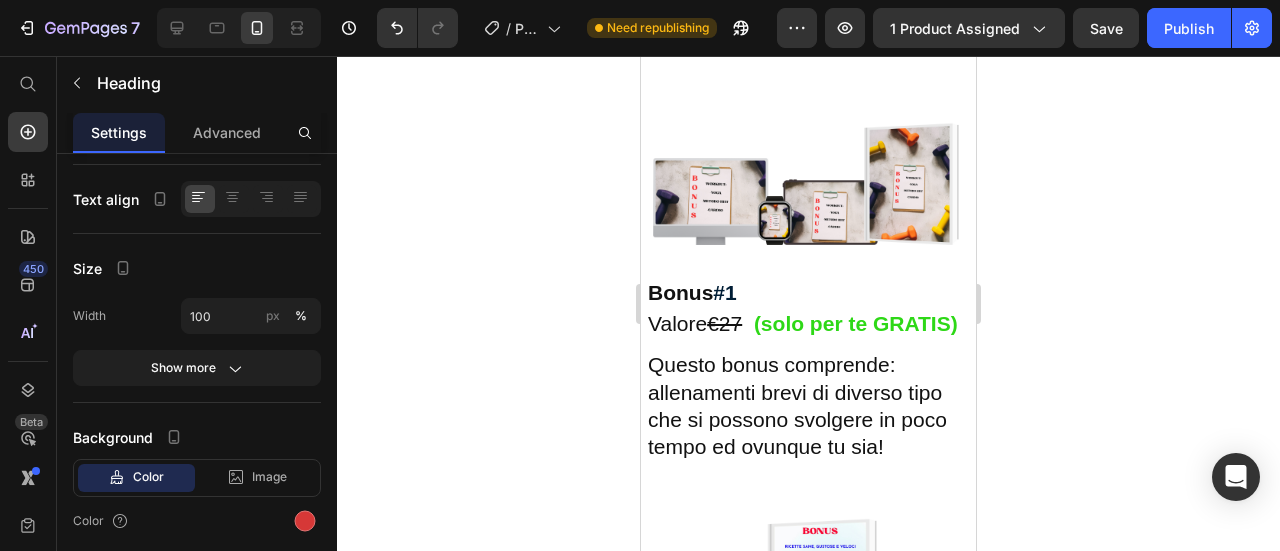 click on "Heading" at bounding box center (698, -97) 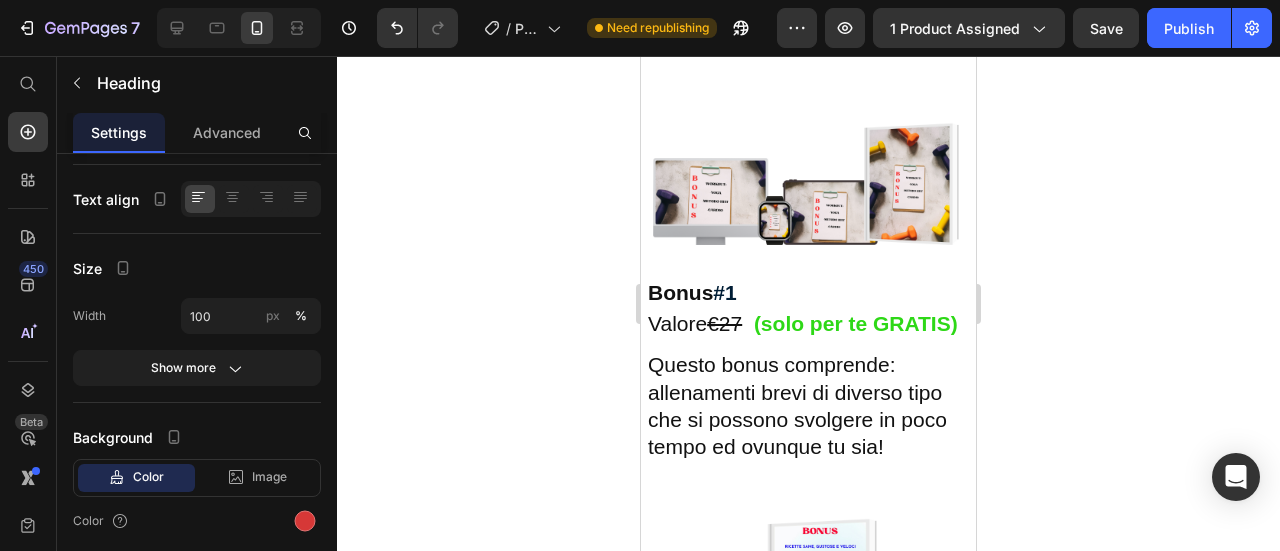 click 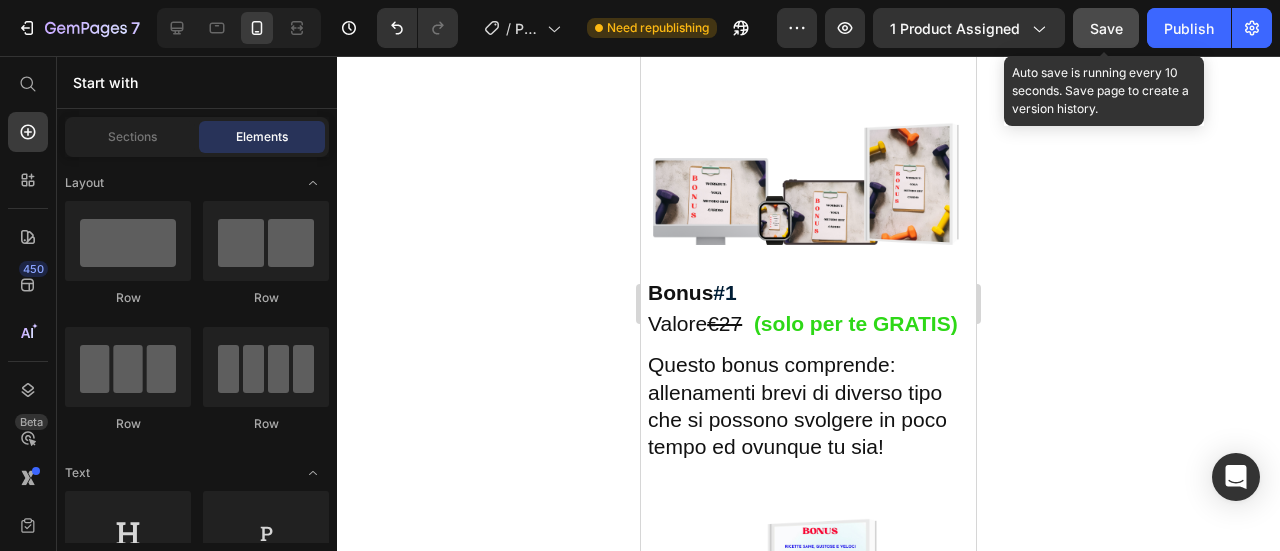 click on "Save" at bounding box center (1106, 28) 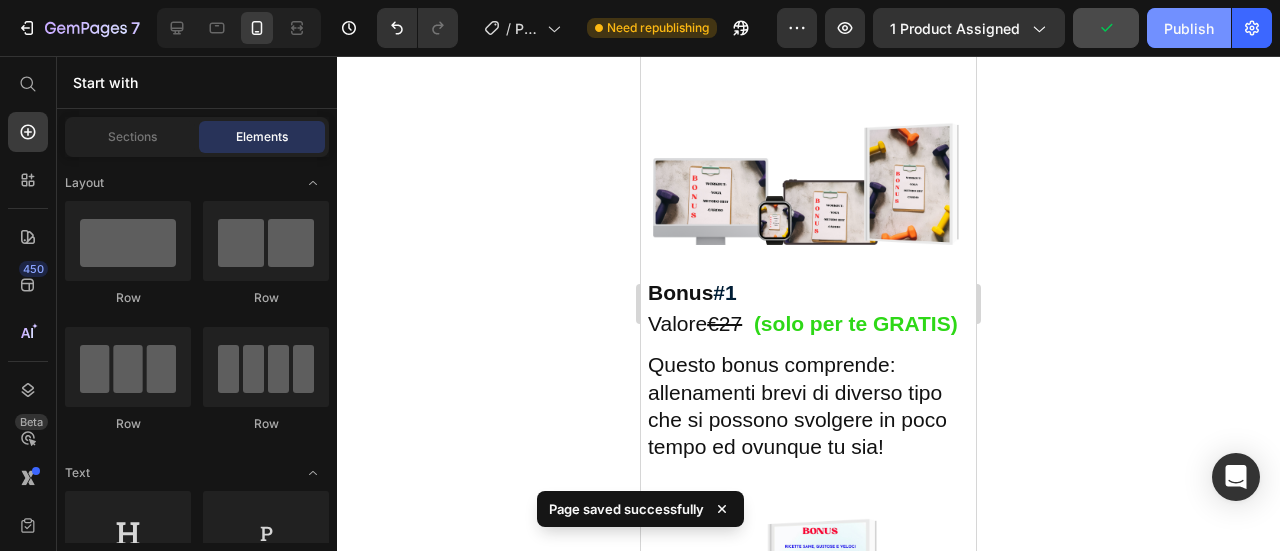 click on "Publish" at bounding box center (1189, 28) 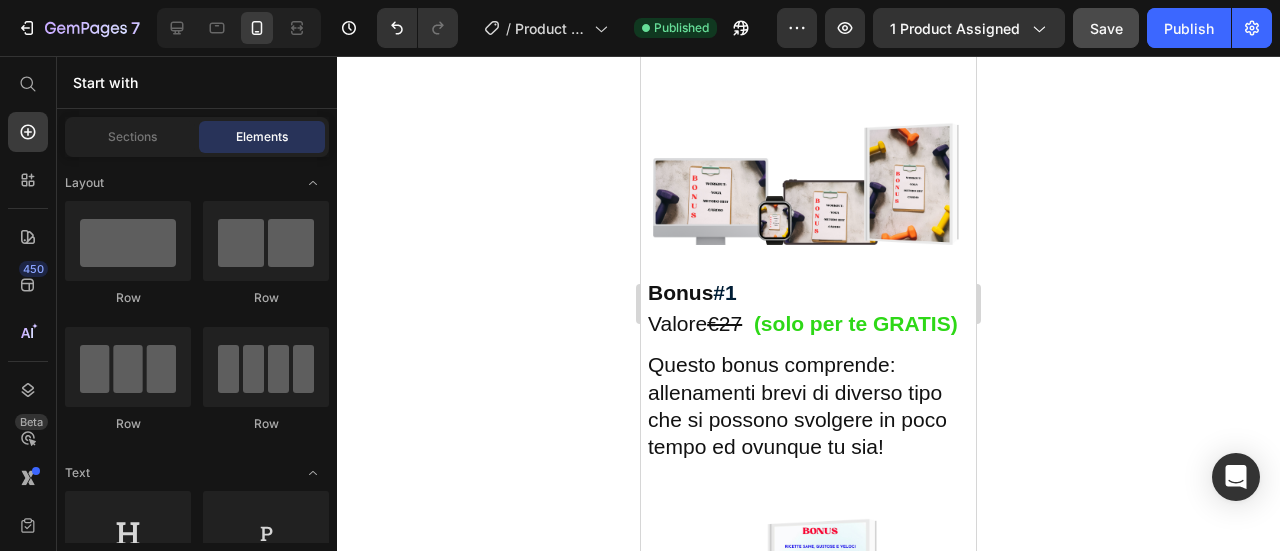 click 